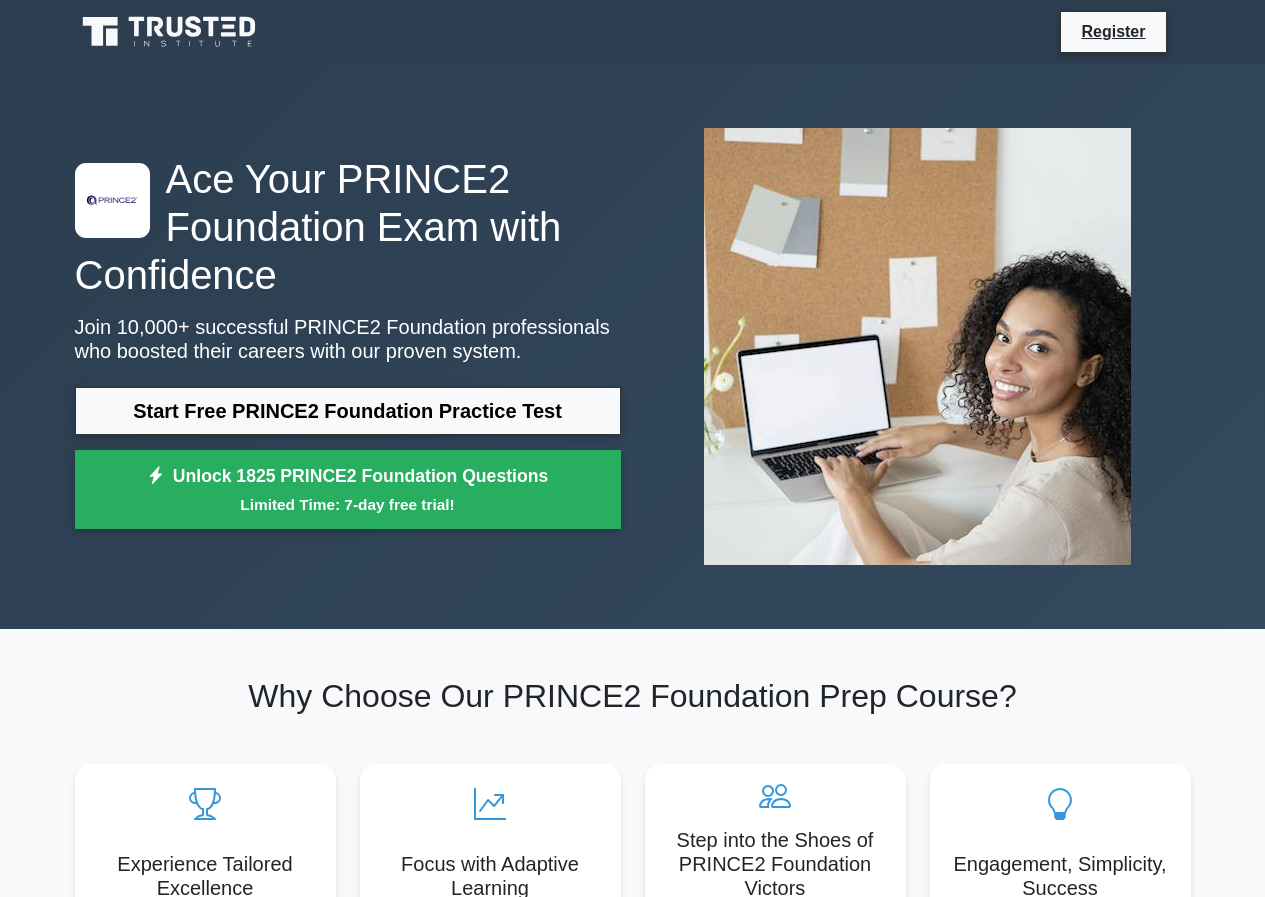 scroll, scrollTop: 0, scrollLeft: 0, axis: both 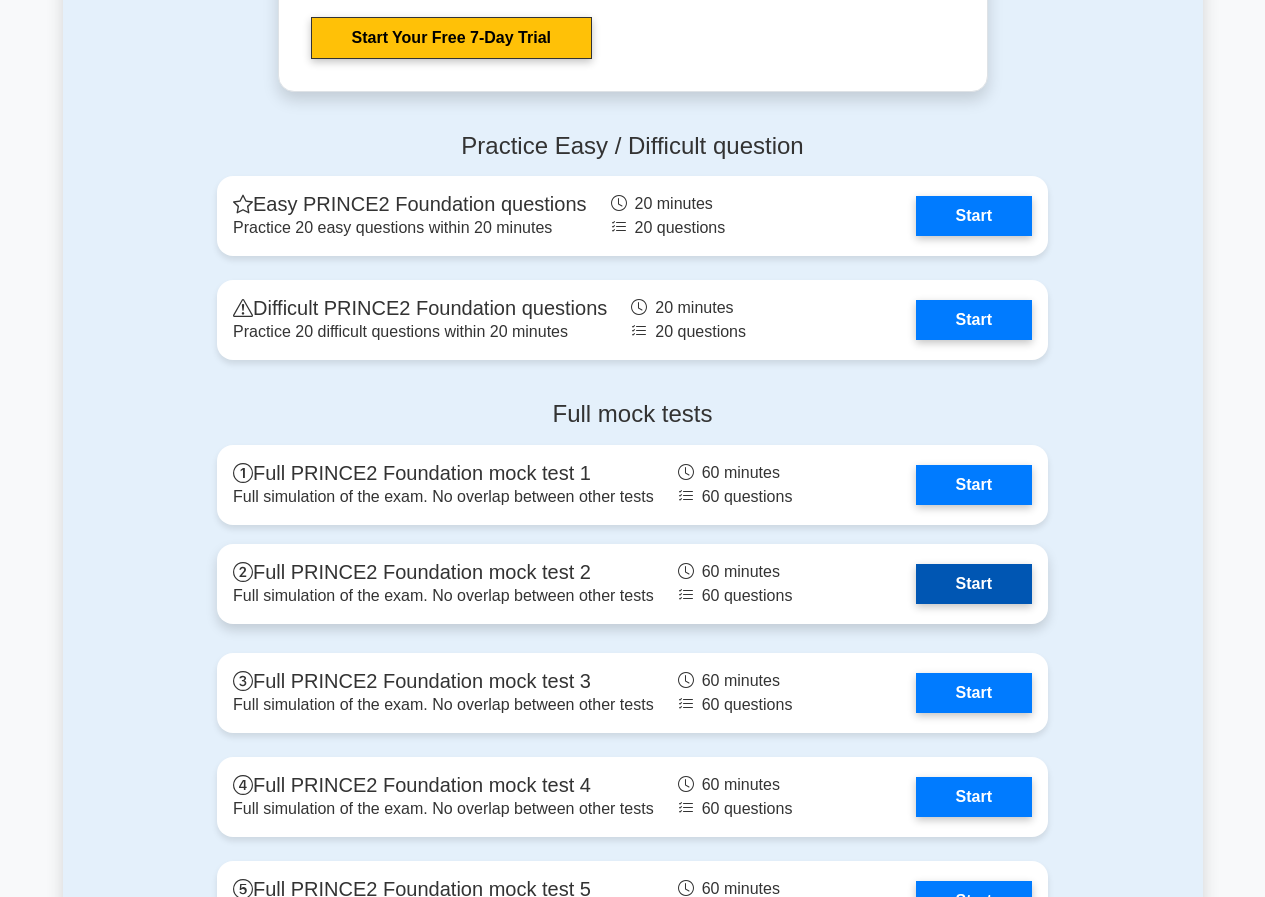 click on "Start" at bounding box center [974, 584] 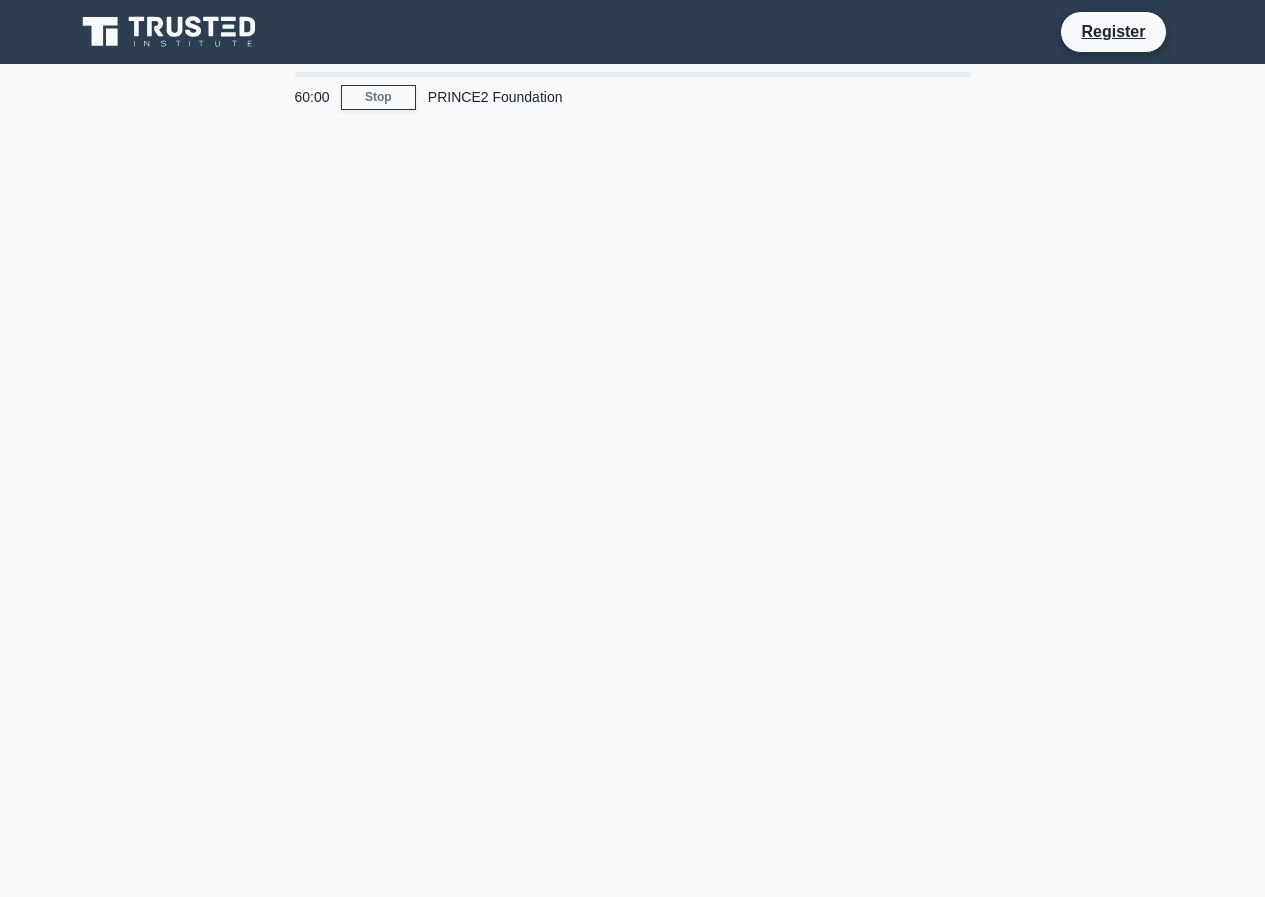 scroll, scrollTop: 0, scrollLeft: 0, axis: both 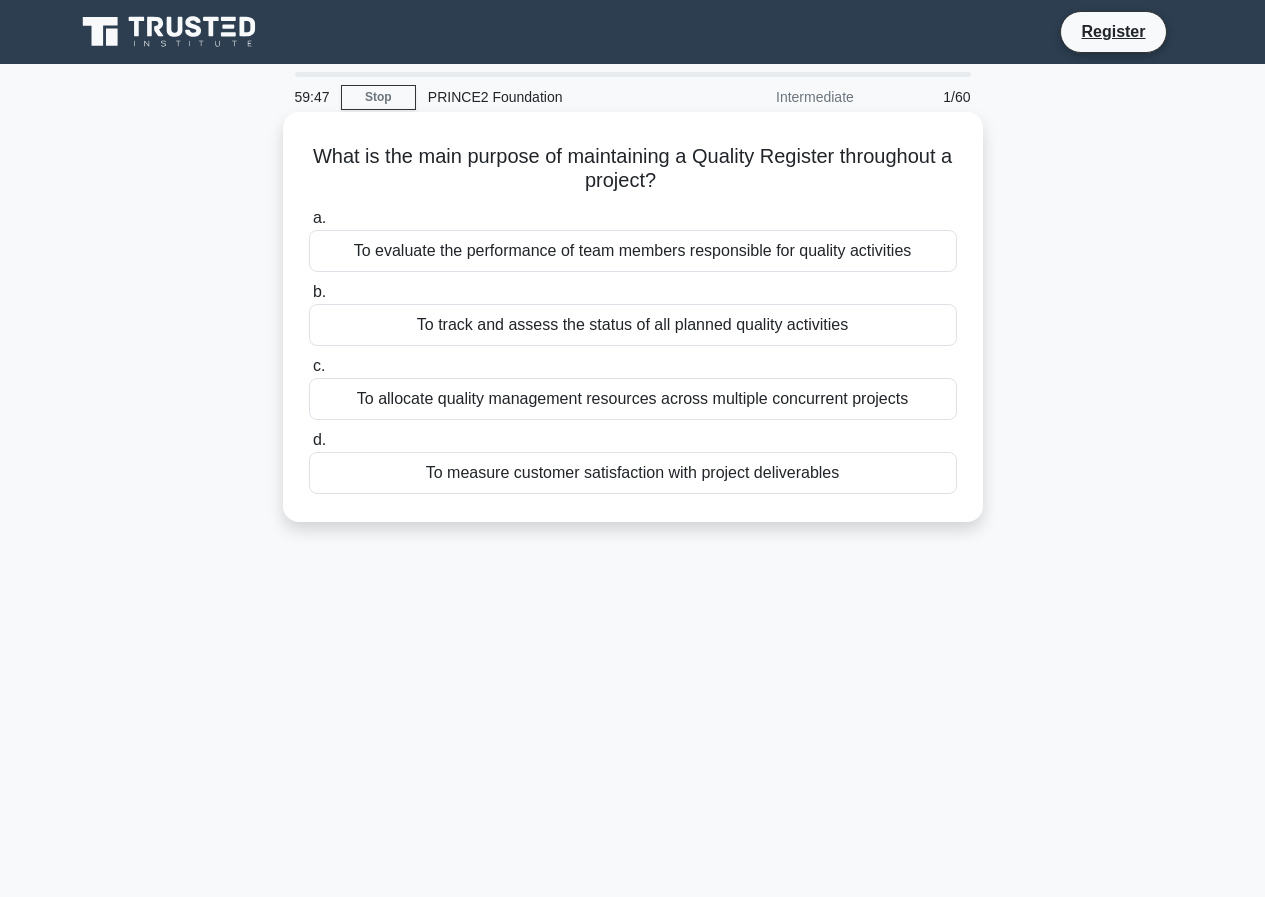 click on "To track and assess the status of all planned quality activities" at bounding box center (633, 325) 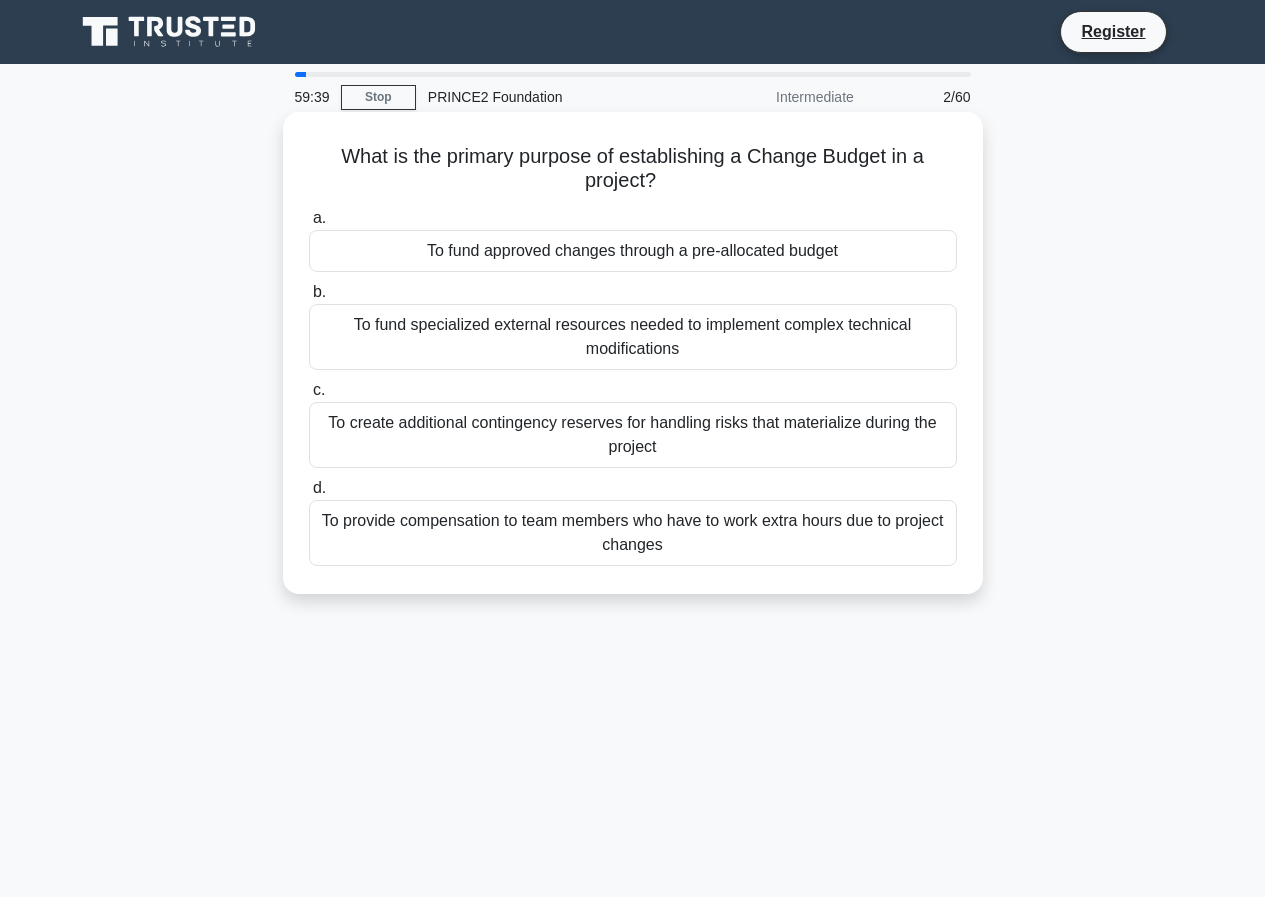 click on "To create additional contingency reserves for handling risks that materialize during the project" at bounding box center [633, 435] 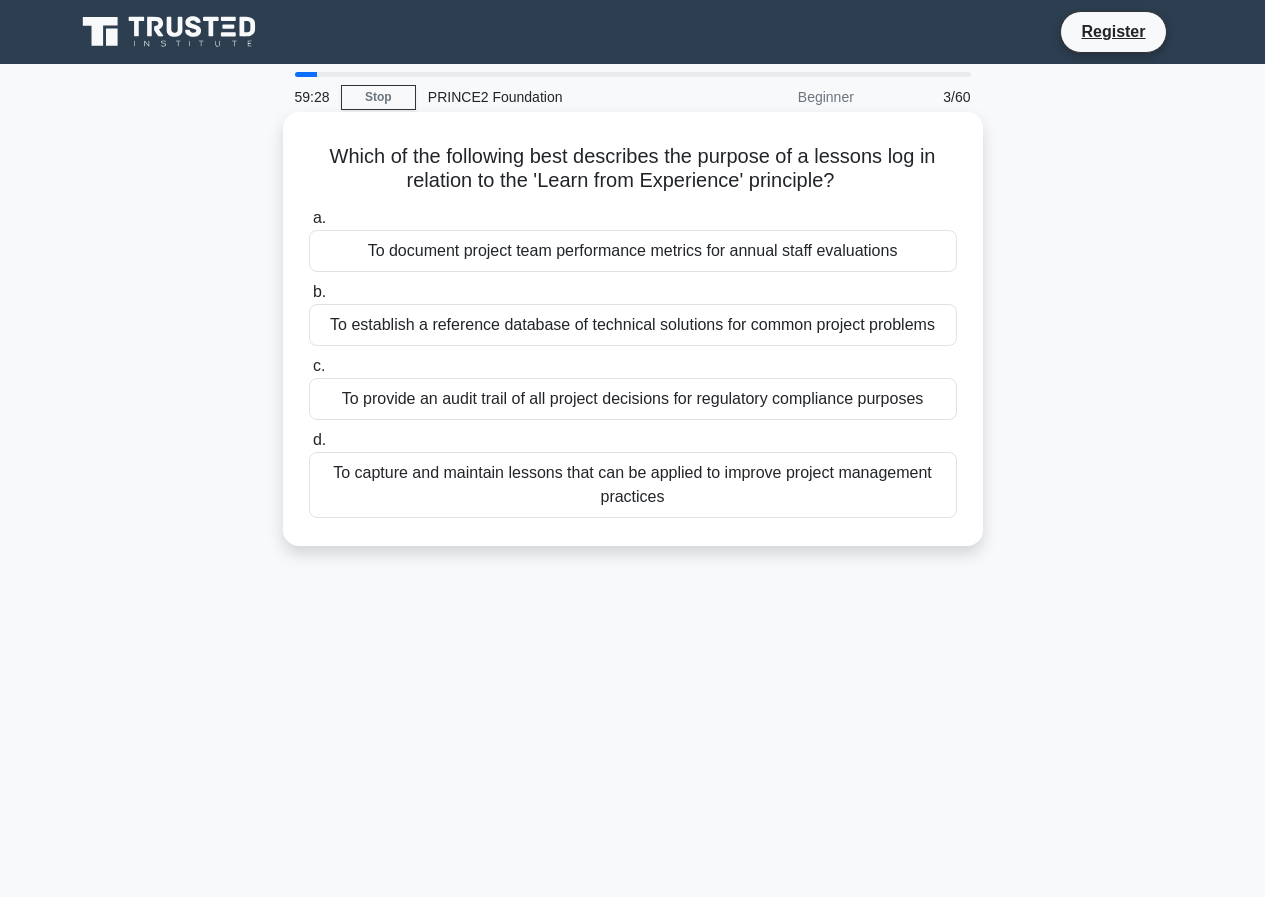 click on "To provide an audit trail of all project decisions for regulatory compliance purposes" at bounding box center [633, 399] 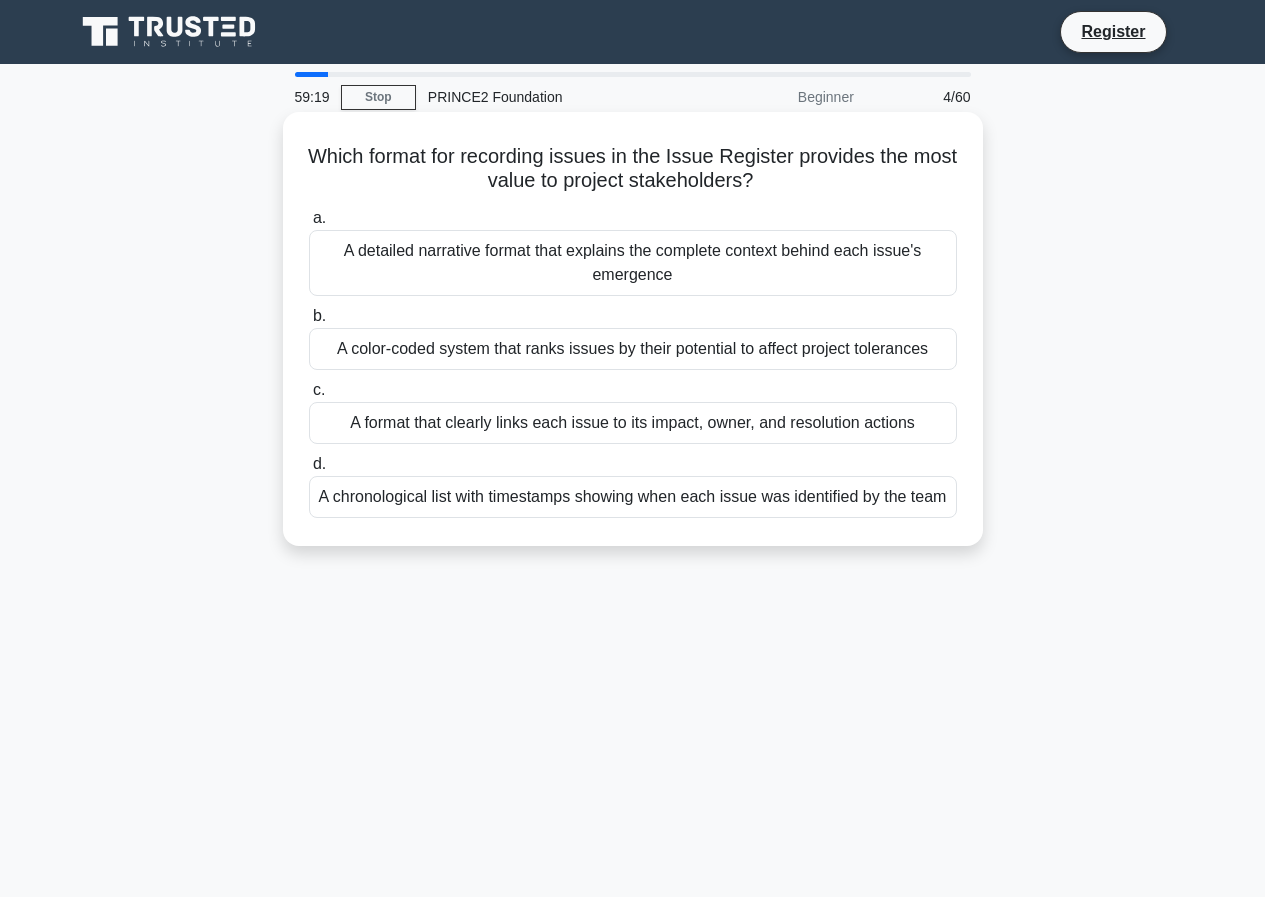 click on "A format that clearly links each issue to its impact, owner, and resolution actions" at bounding box center (633, 423) 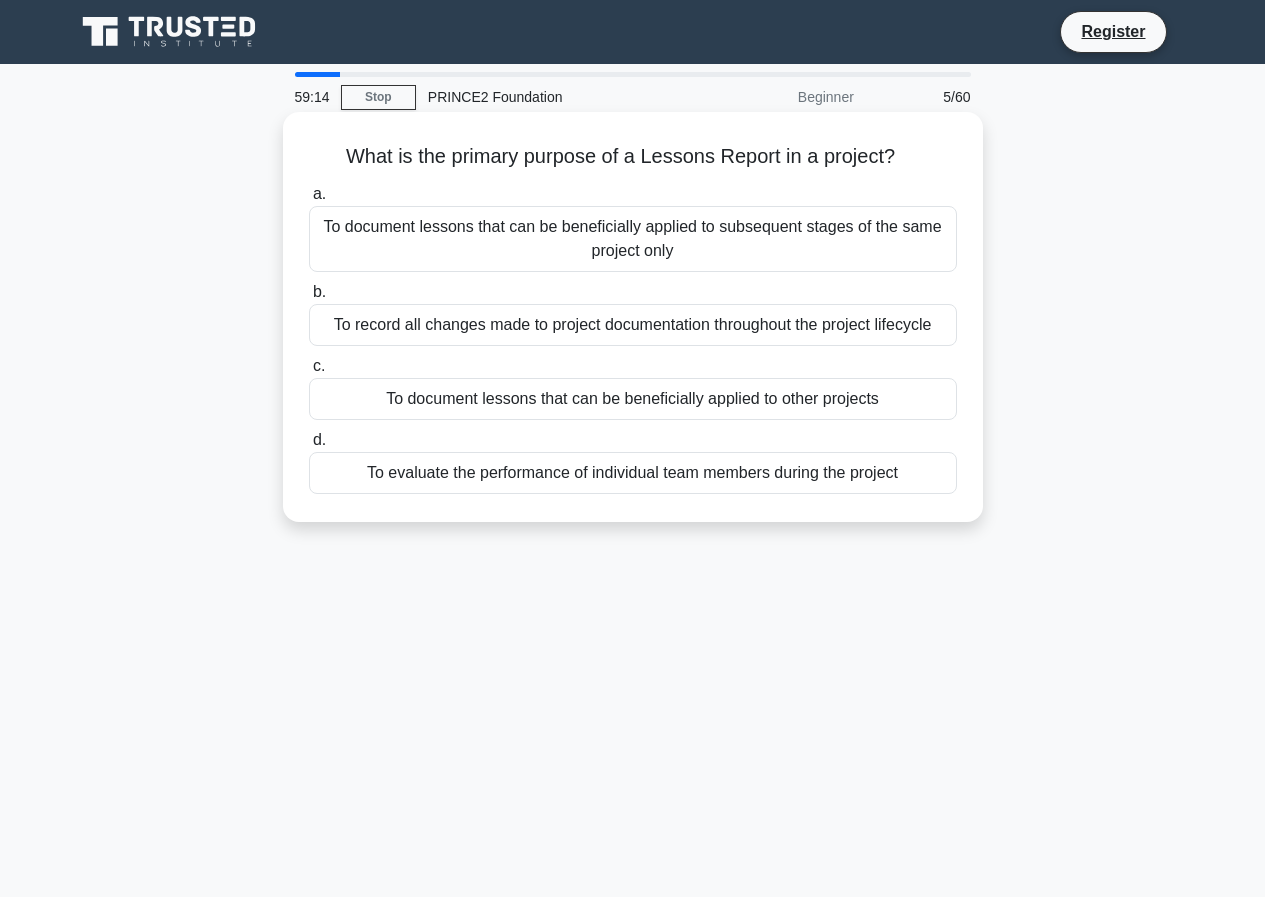 click on "To evaluate the performance of individual team members during the project" at bounding box center [633, 473] 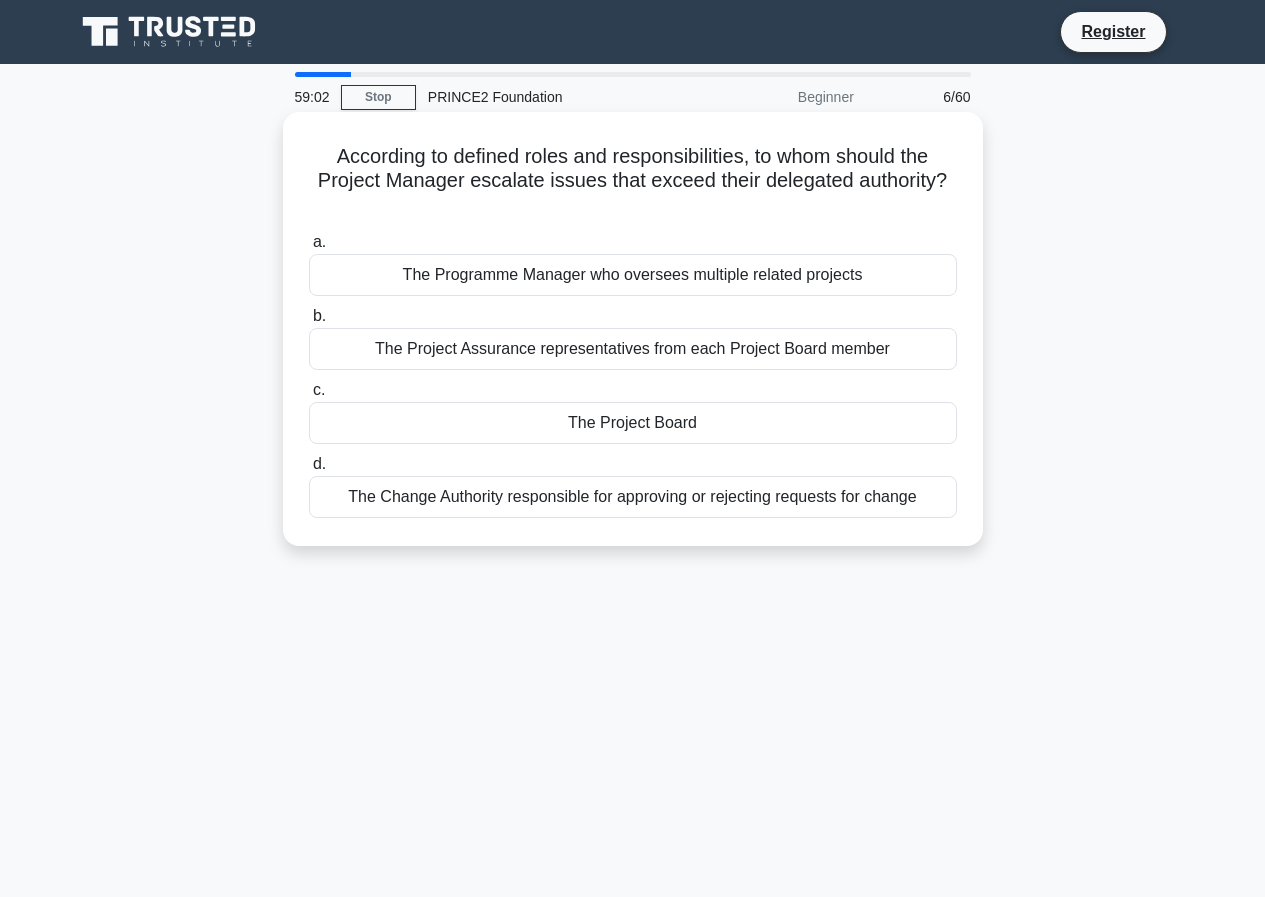 click on "The Project Assurance representatives from each Project Board member" at bounding box center (633, 349) 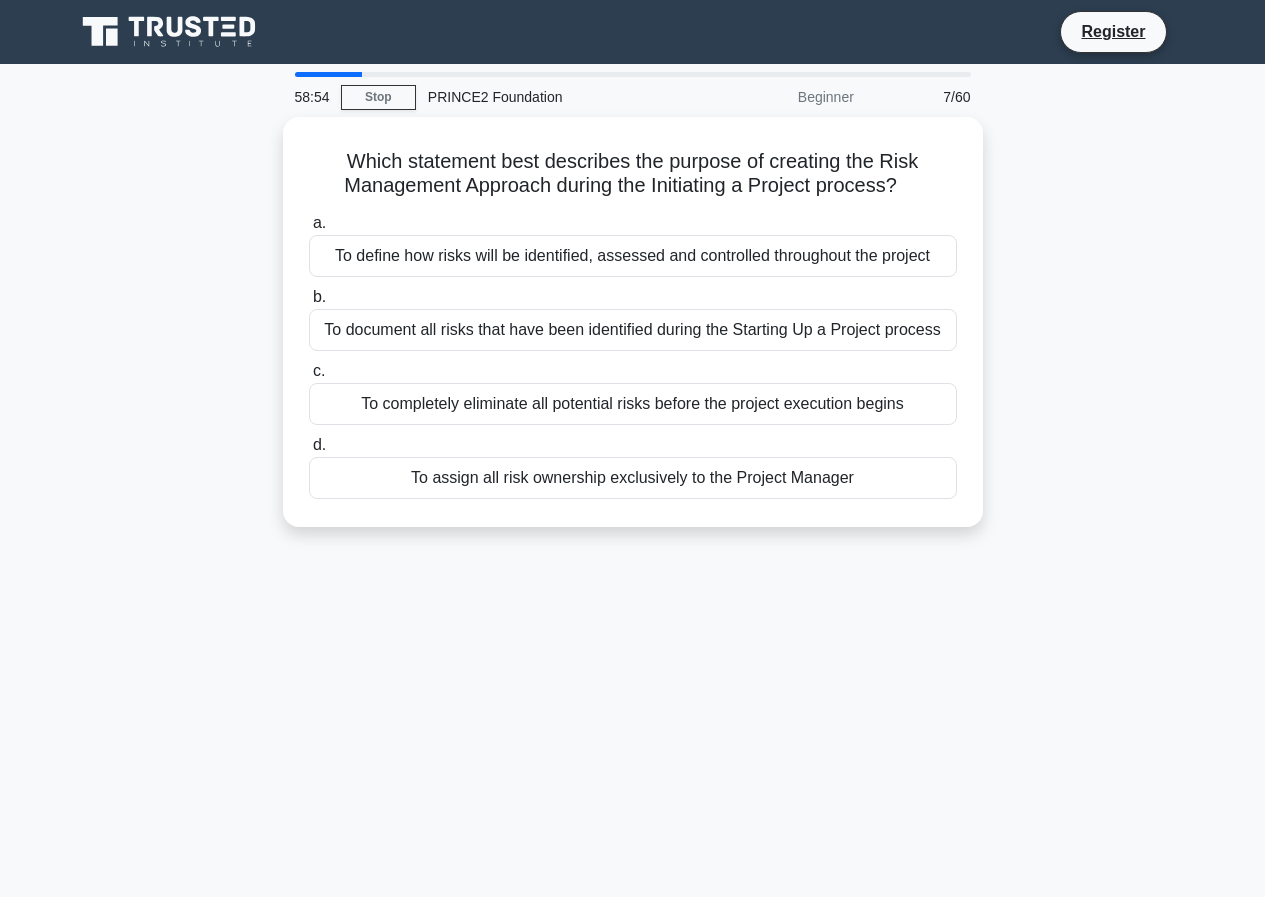 click on "c.
To completely eliminate all potential risks before the project execution begins" at bounding box center [633, 392] 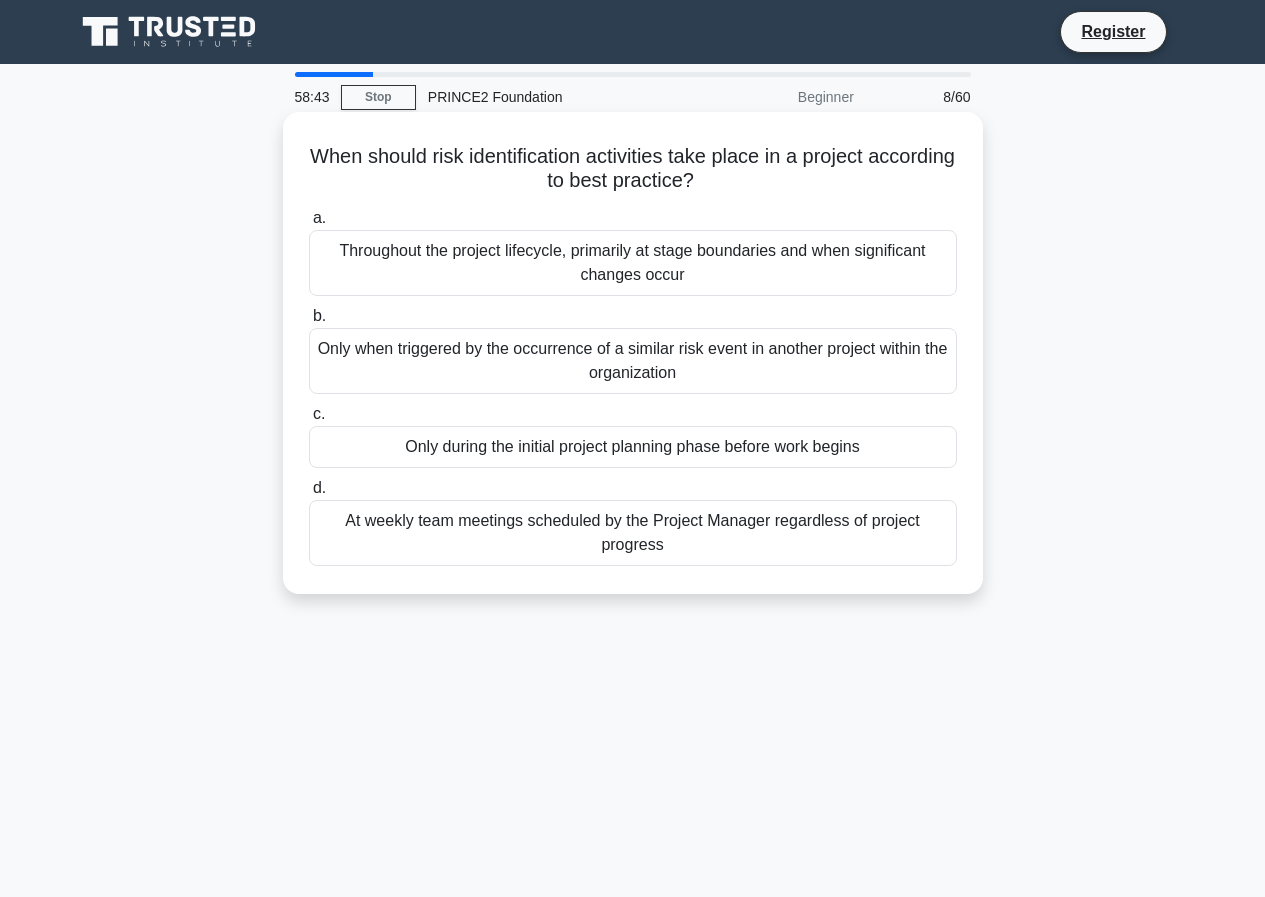 click on "Throughout the project lifecycle, primarily at stage boundaries and when significant changes occur" at bounding box center [633, 263] 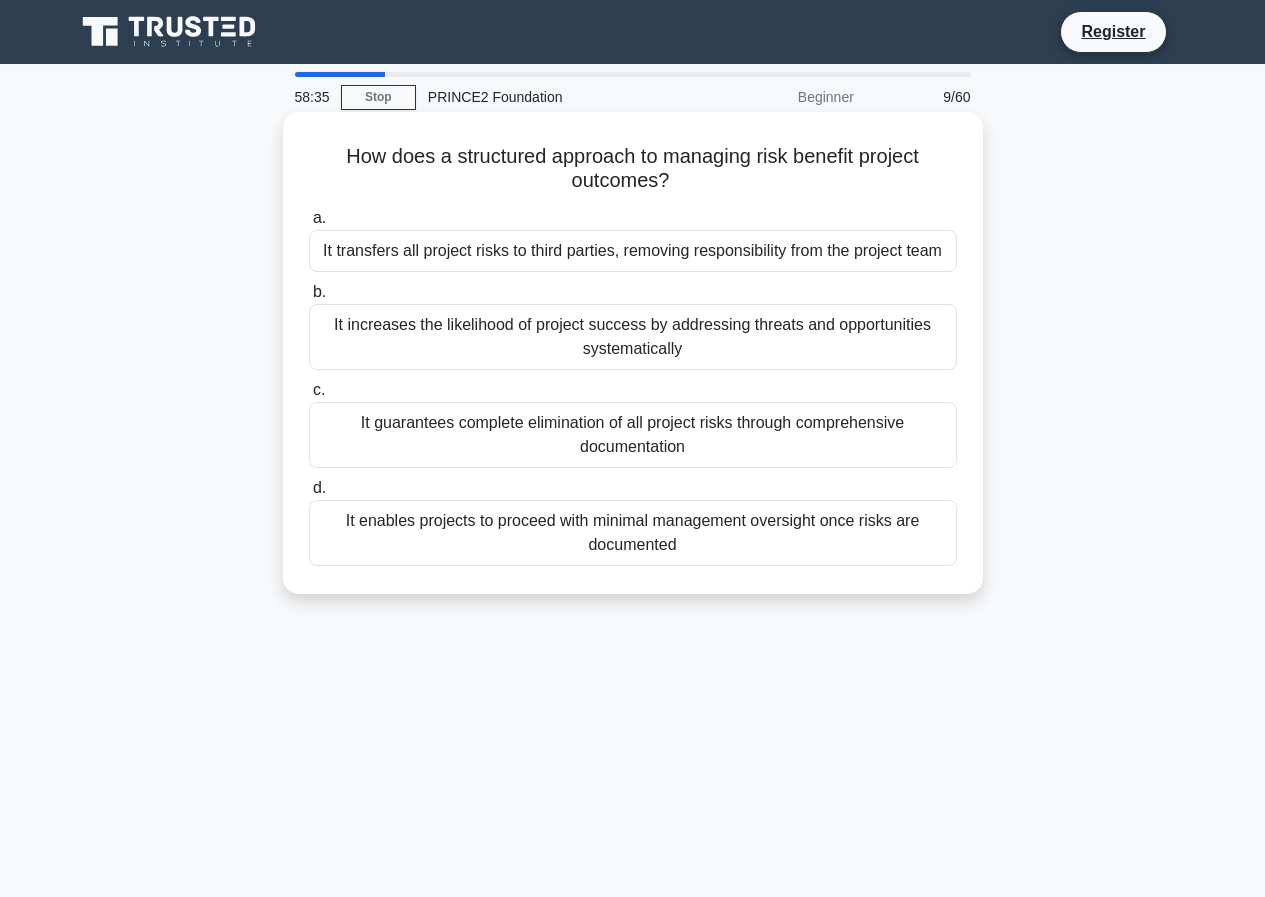 click on "b.
It increases the likelihood of project success by addressing threats and opportunities systematically" at bounding box center (633, 325) 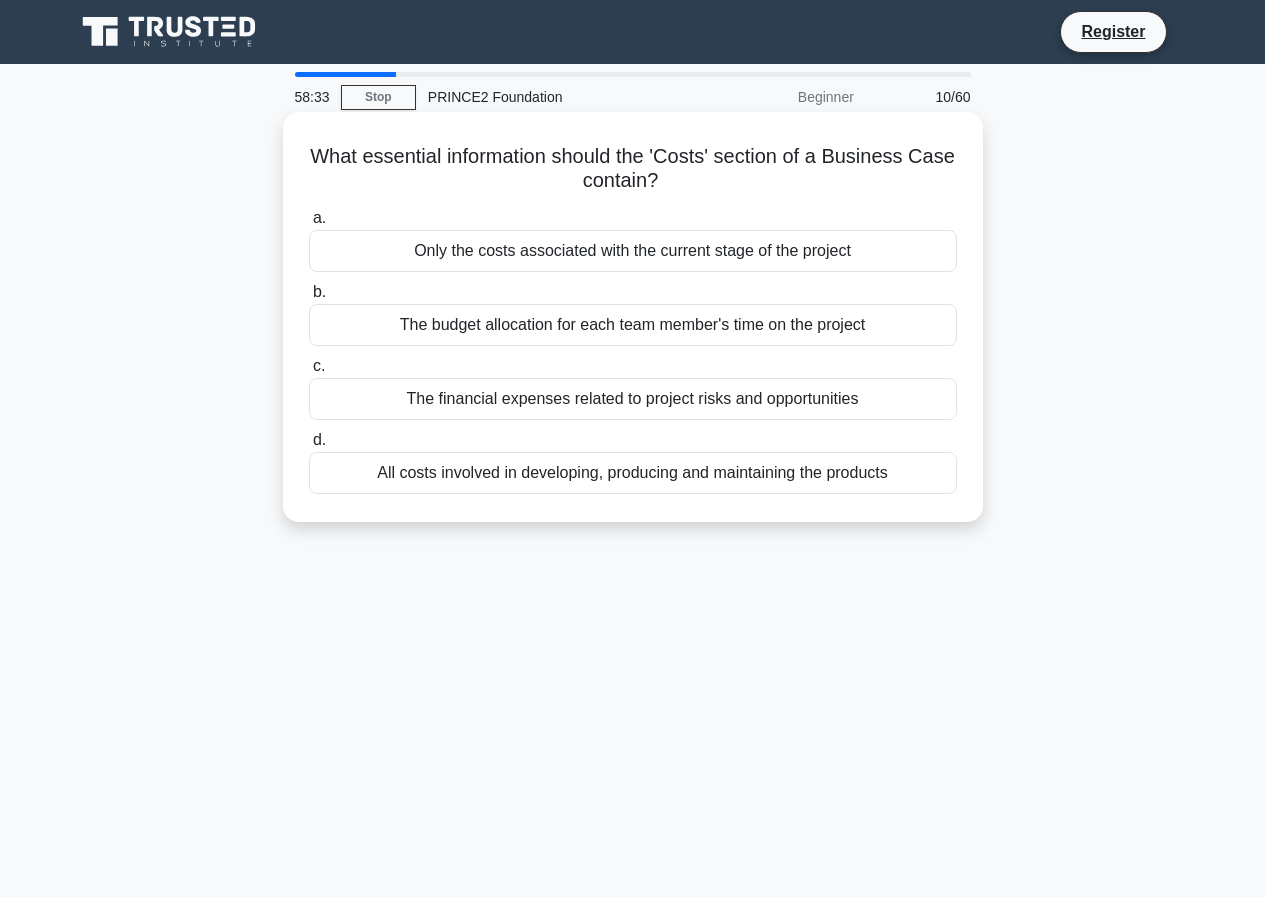 click on "The budget allocation for each team member's time on the project" at bounding box center (633, 325) 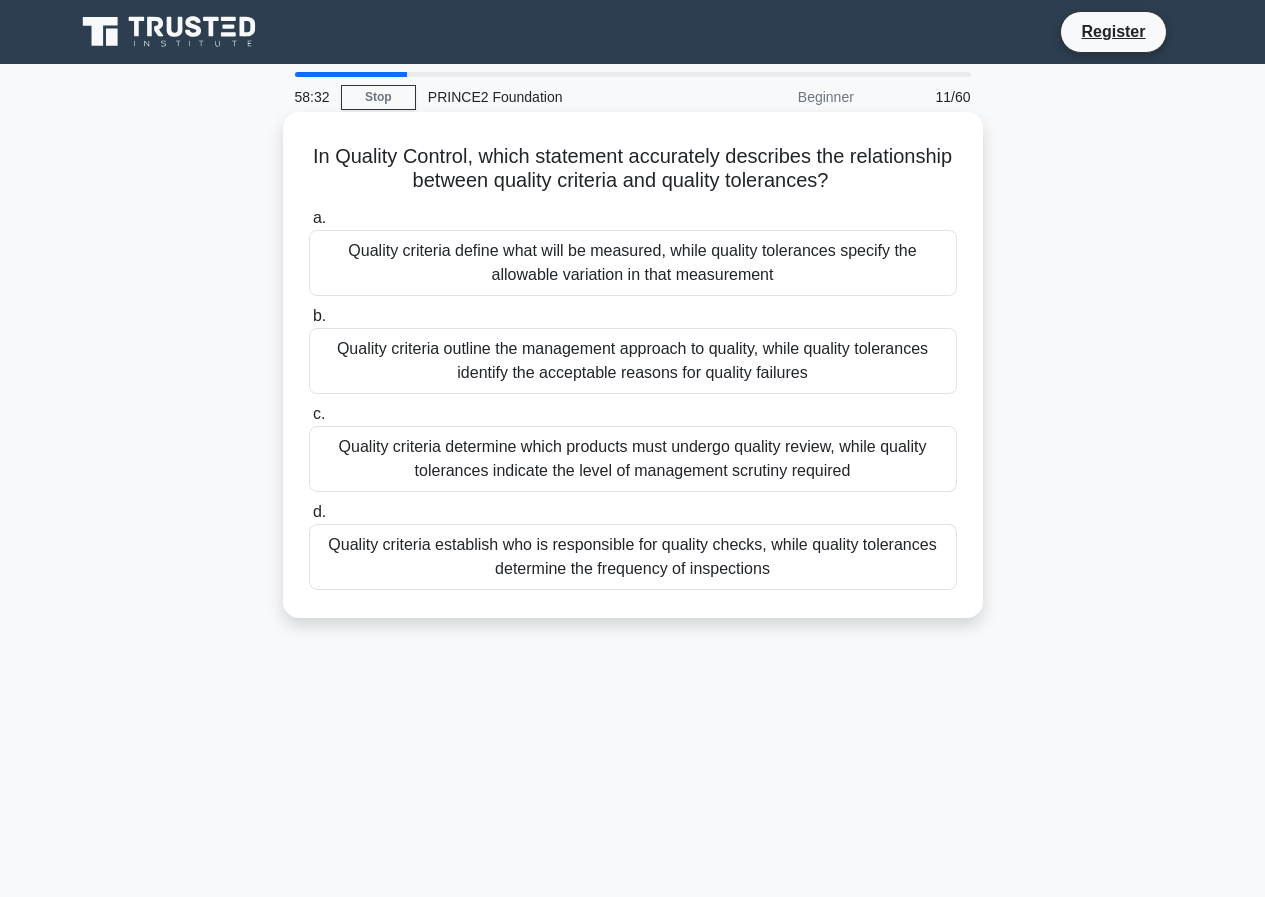click on "Quality criteria outline the management approach to quality, while quality tolerances identify the acceptable reasons for quality failures" at bounding box center (633, 361) 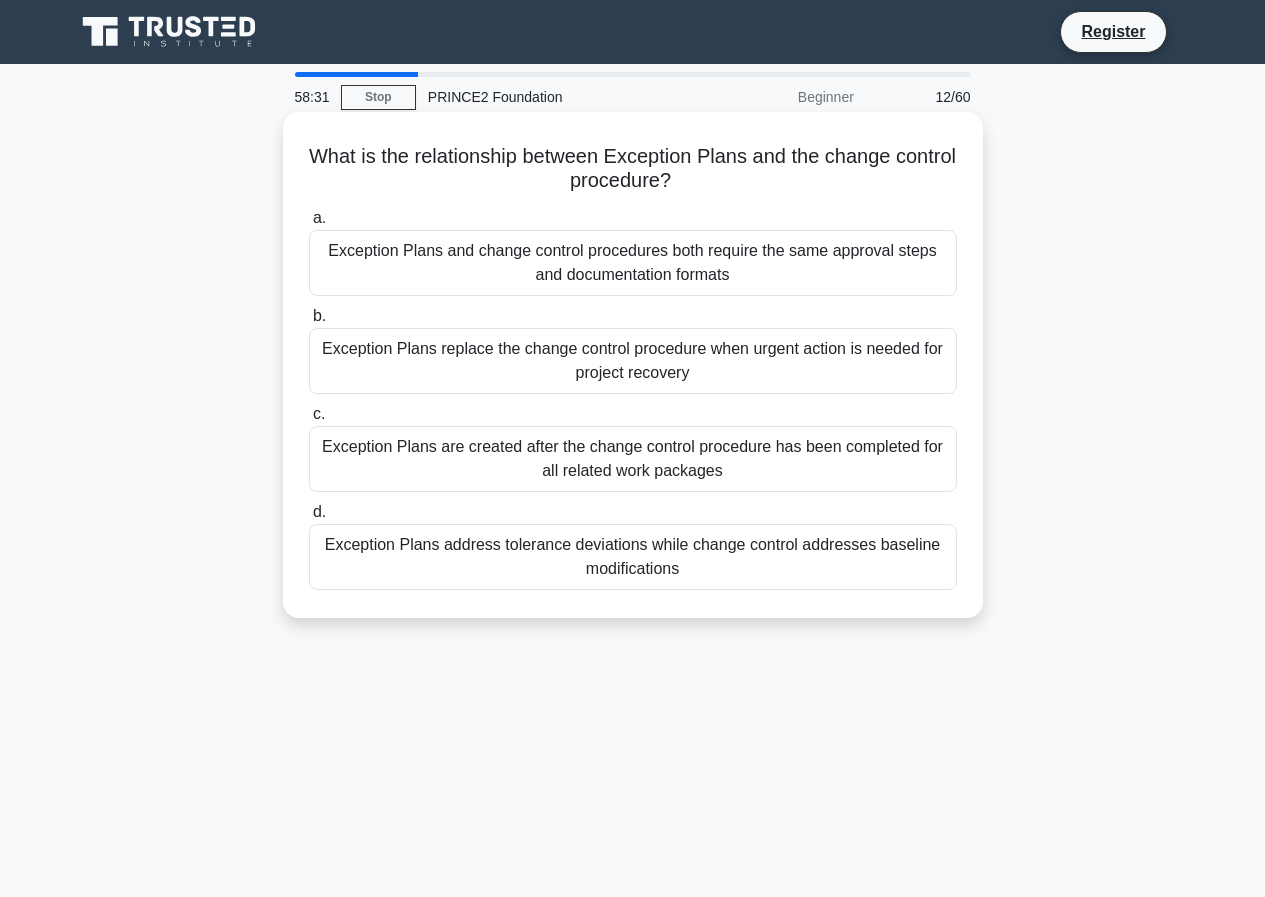 click on "Exception Plans replace the change control procedure when urgent action is needed for project recovery" at bounding box center (633, 361) 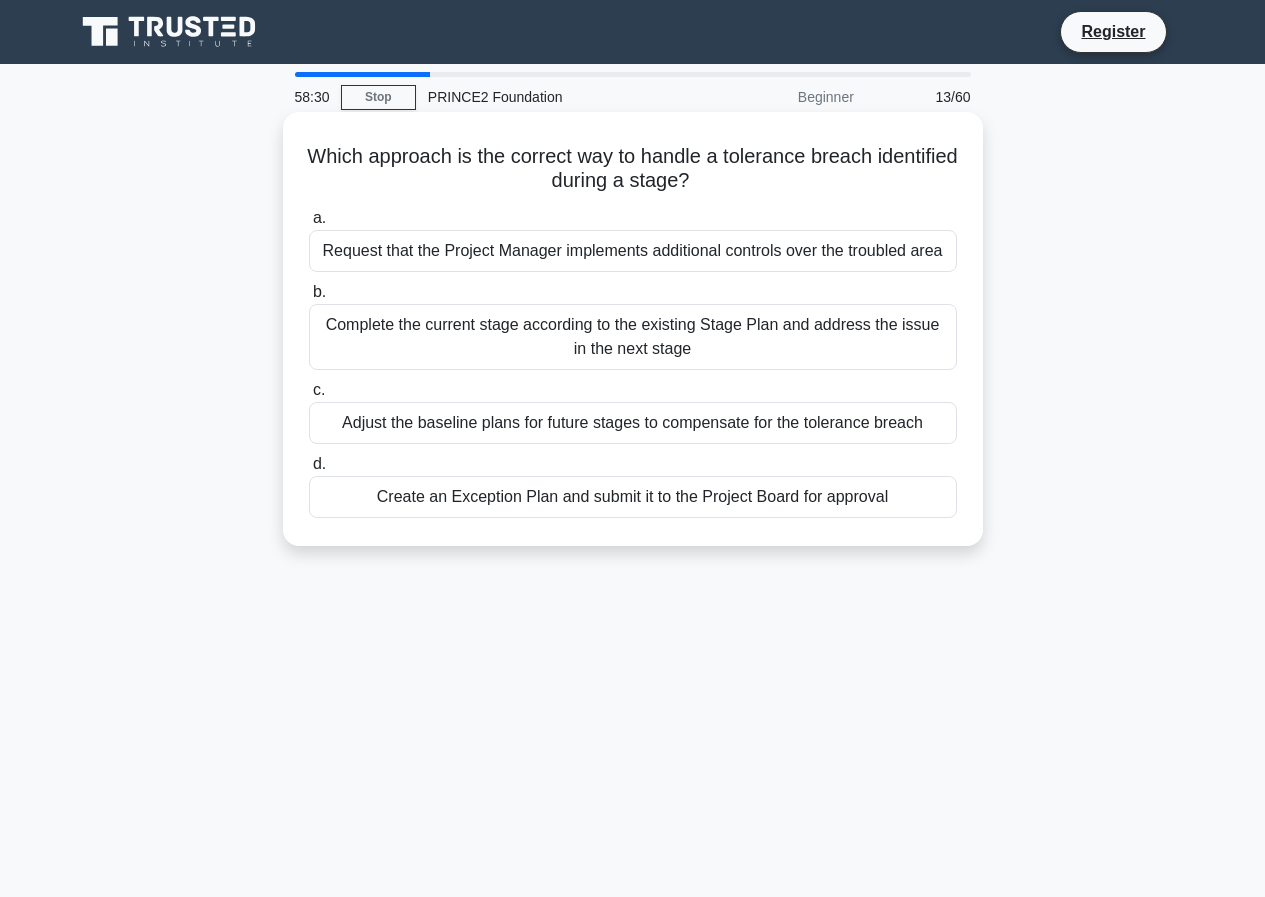 click on "Complete the current stage according to the existing Stage Plan and address the issue in the next stage" at bounding box center (633, 337) 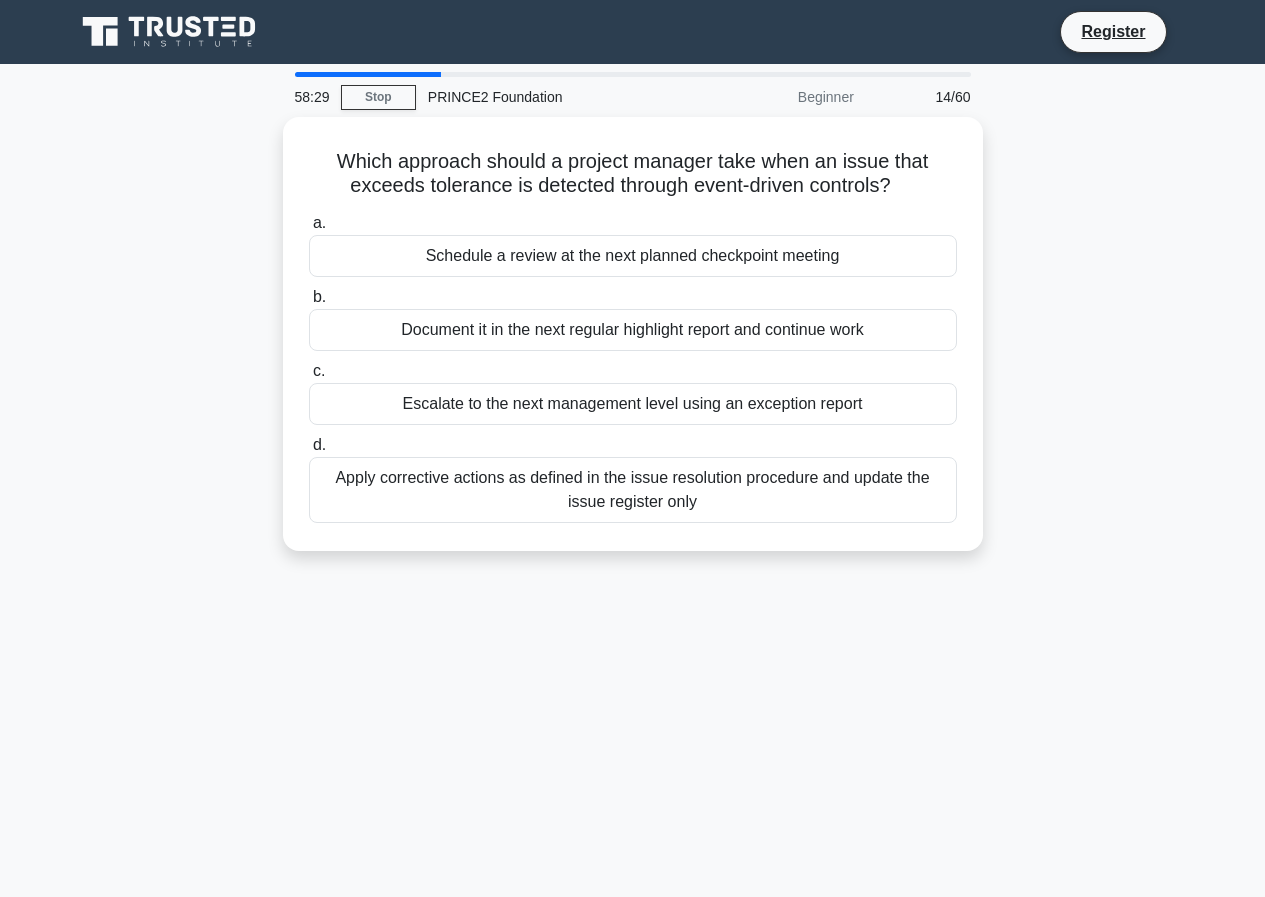 click on "Document it in the next regular highlight report and continue work" at bounding box center [633, 330] 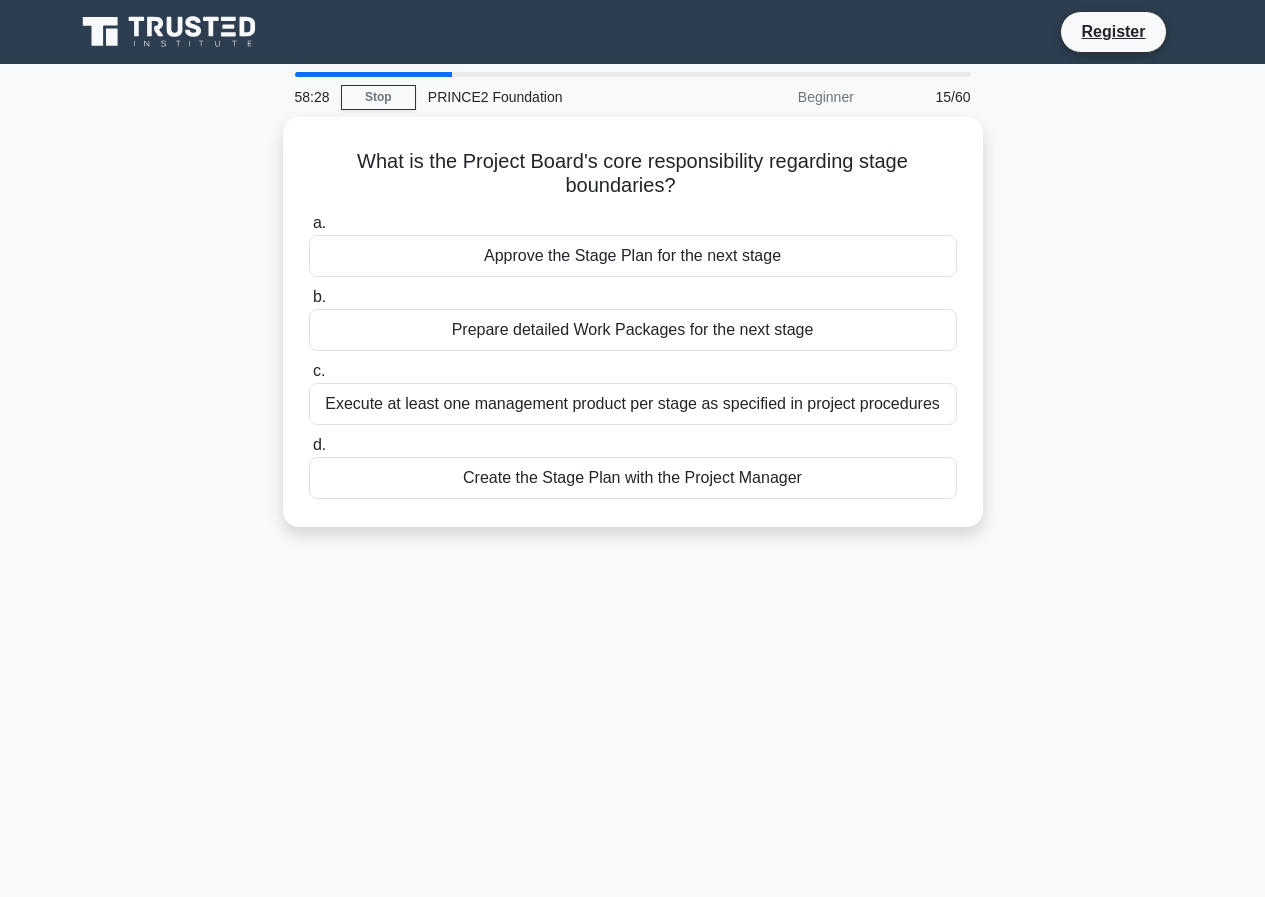 click on "Prepare detailed Work Packages for the next stage" at bounding box center [633, 330] 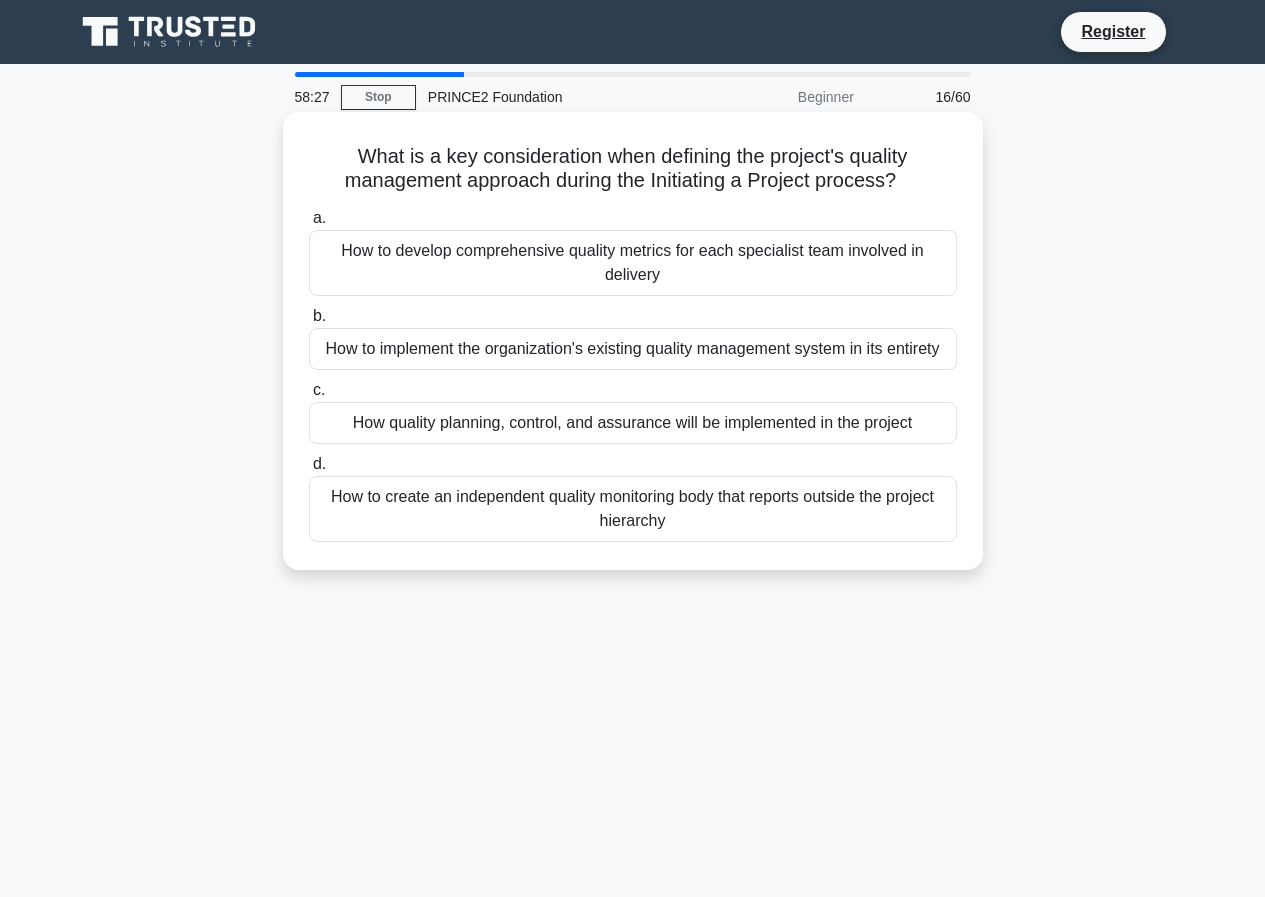 click on "How to implement the organization's existing quality management system in its entirety" at bounding box center (633, 349) 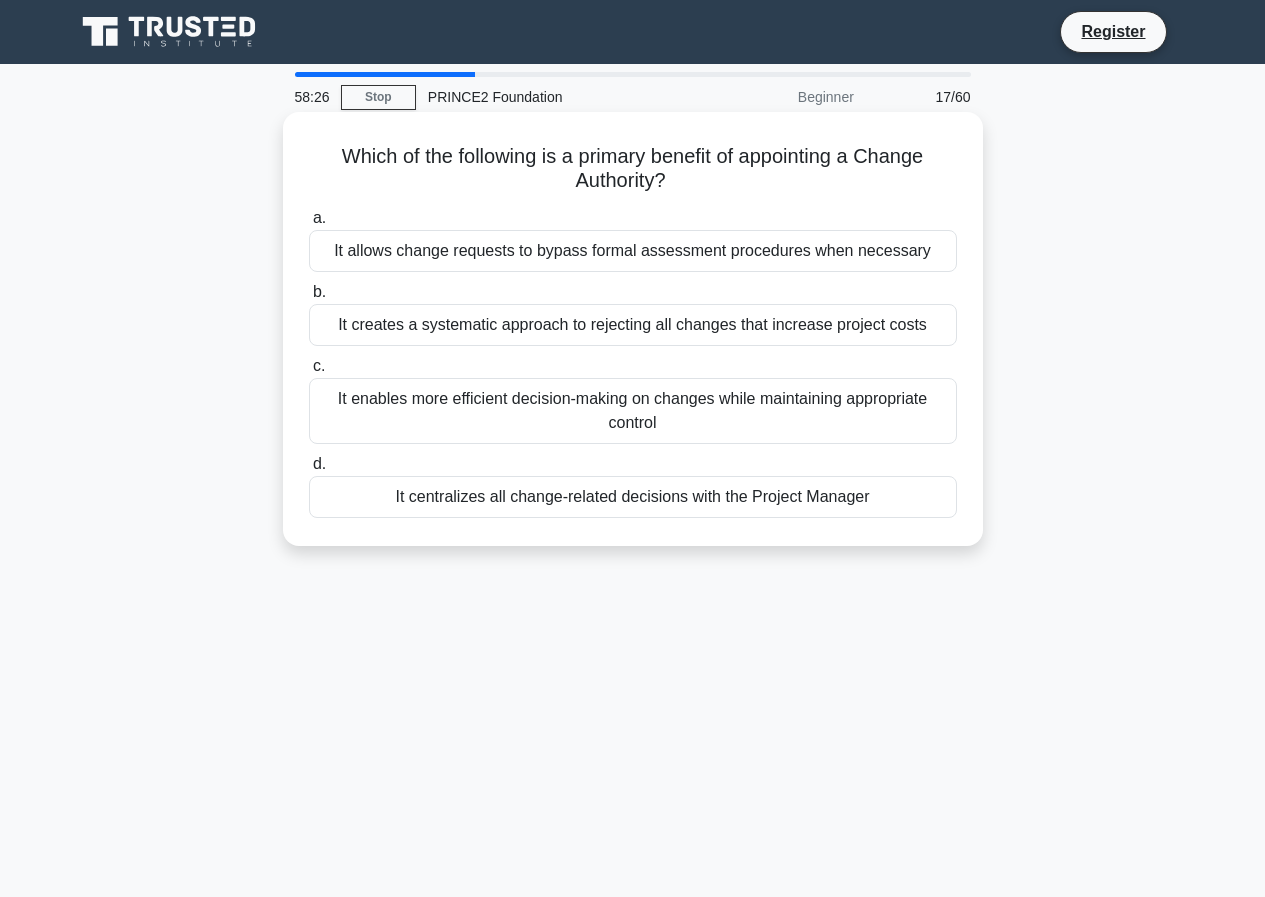 click on "It creates a systematic approach to rejecting all changes that increase project costs" at bounding box center (633, 325) 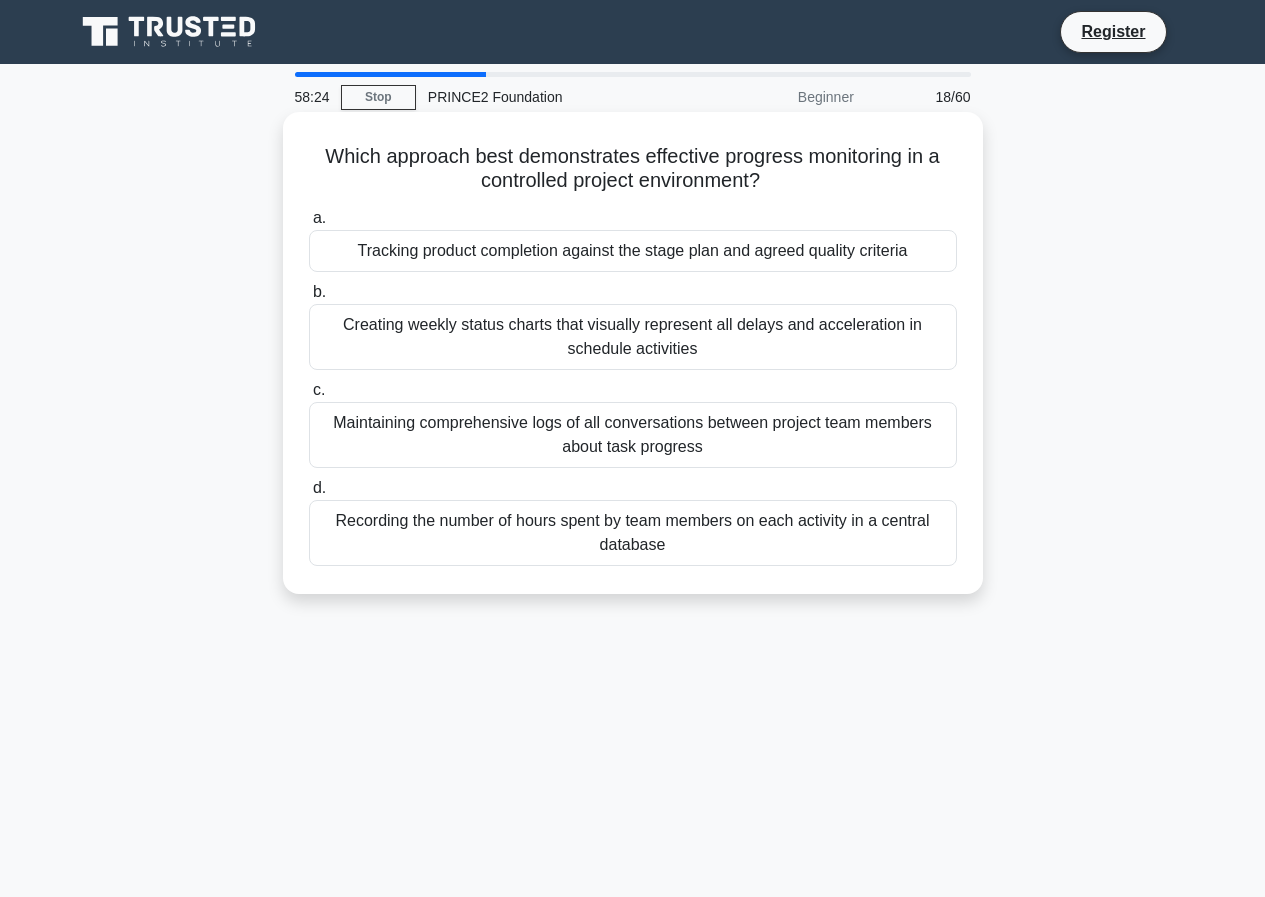 click on "Maintaining comprehensive logs of all conversations between project team members about task progress" at bounding box center [633, 435] 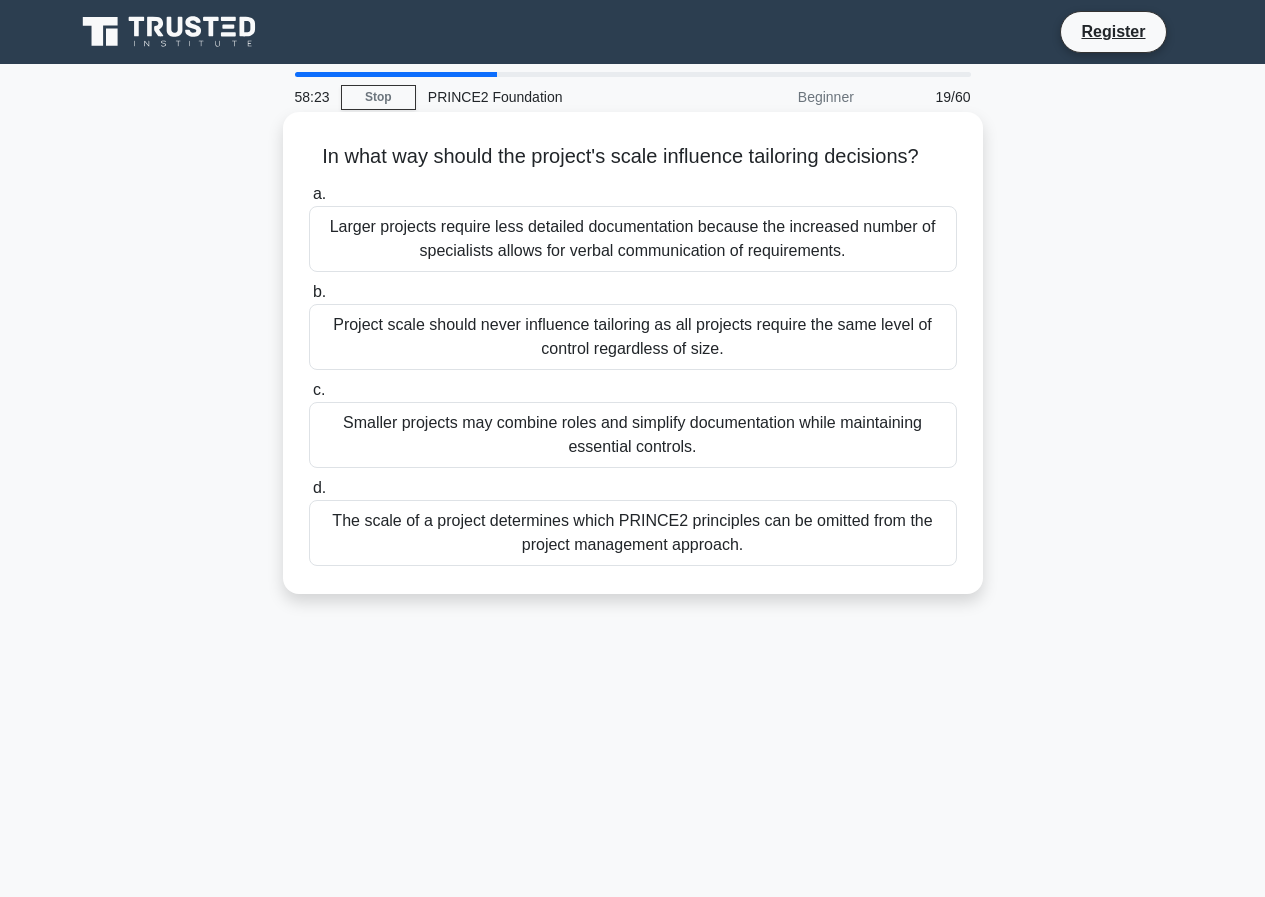 click on "The scale of a project determines which PRINCE2 principles can be omitted from the project management approach." at bounding box center (633, 533) 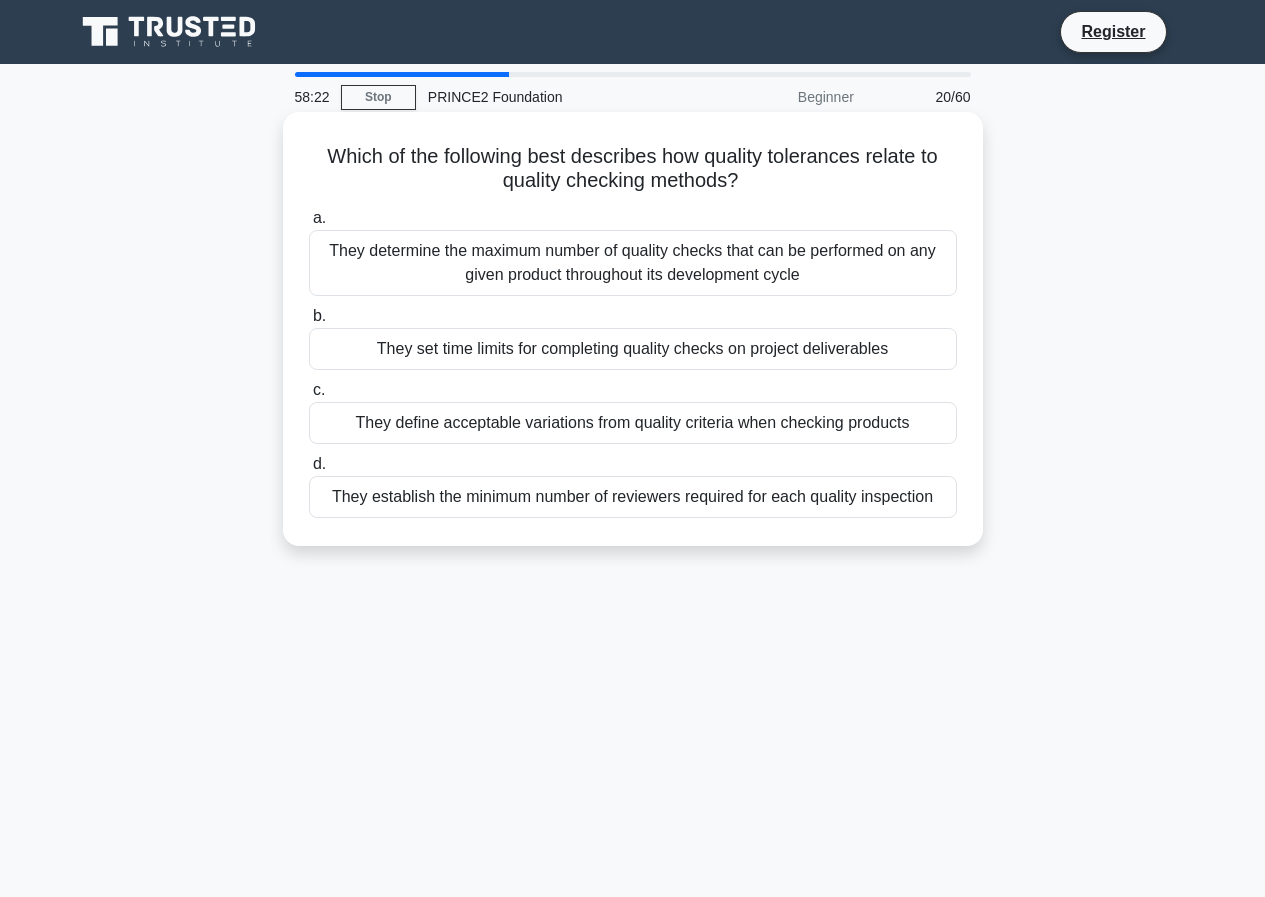click on "They define acceptable variations from quality criteria when checking products" at bounding box center (633, 423) 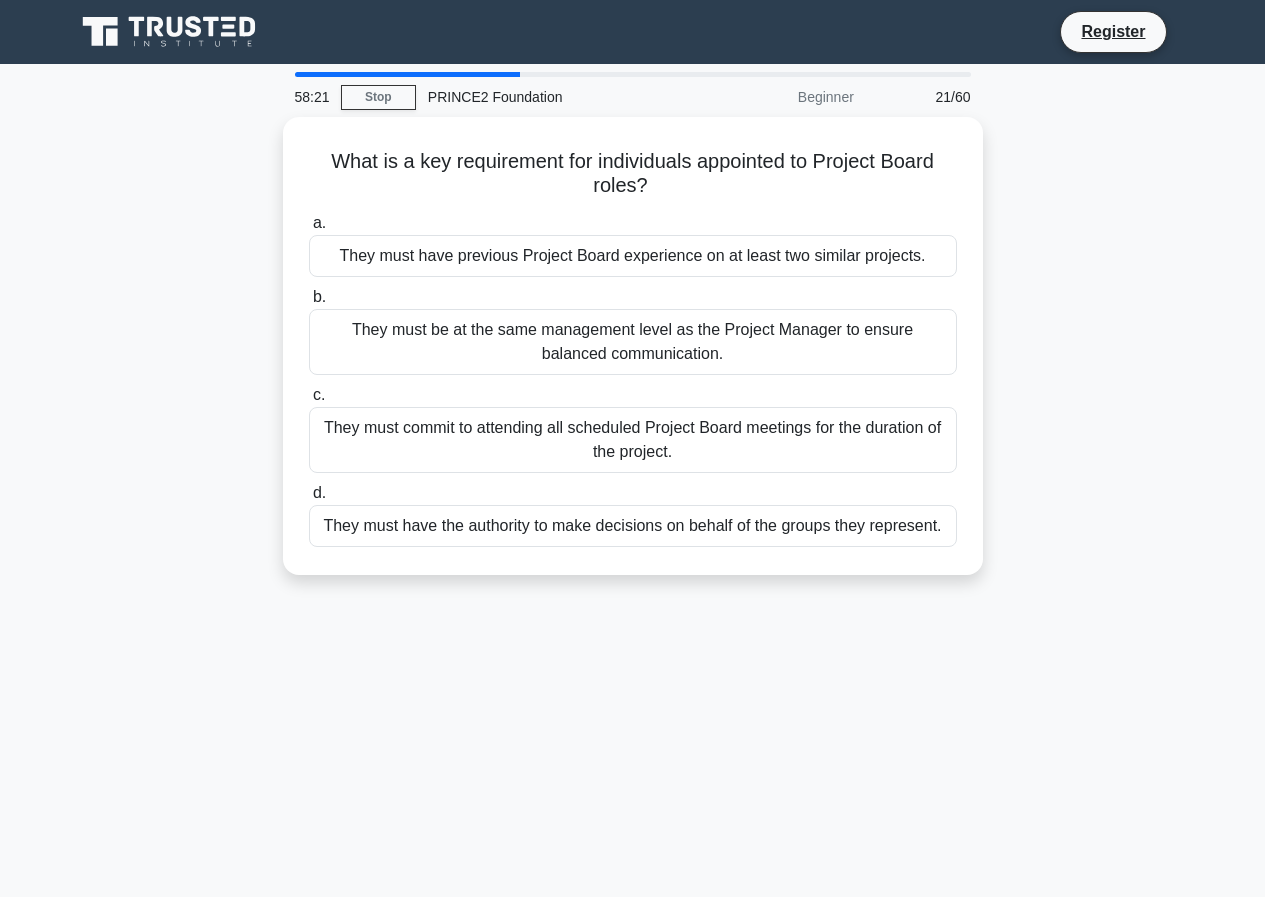 click on "They must commit to attending all scheduled Project Board meetings for the duration of the project." at bounding box center (633, 440) 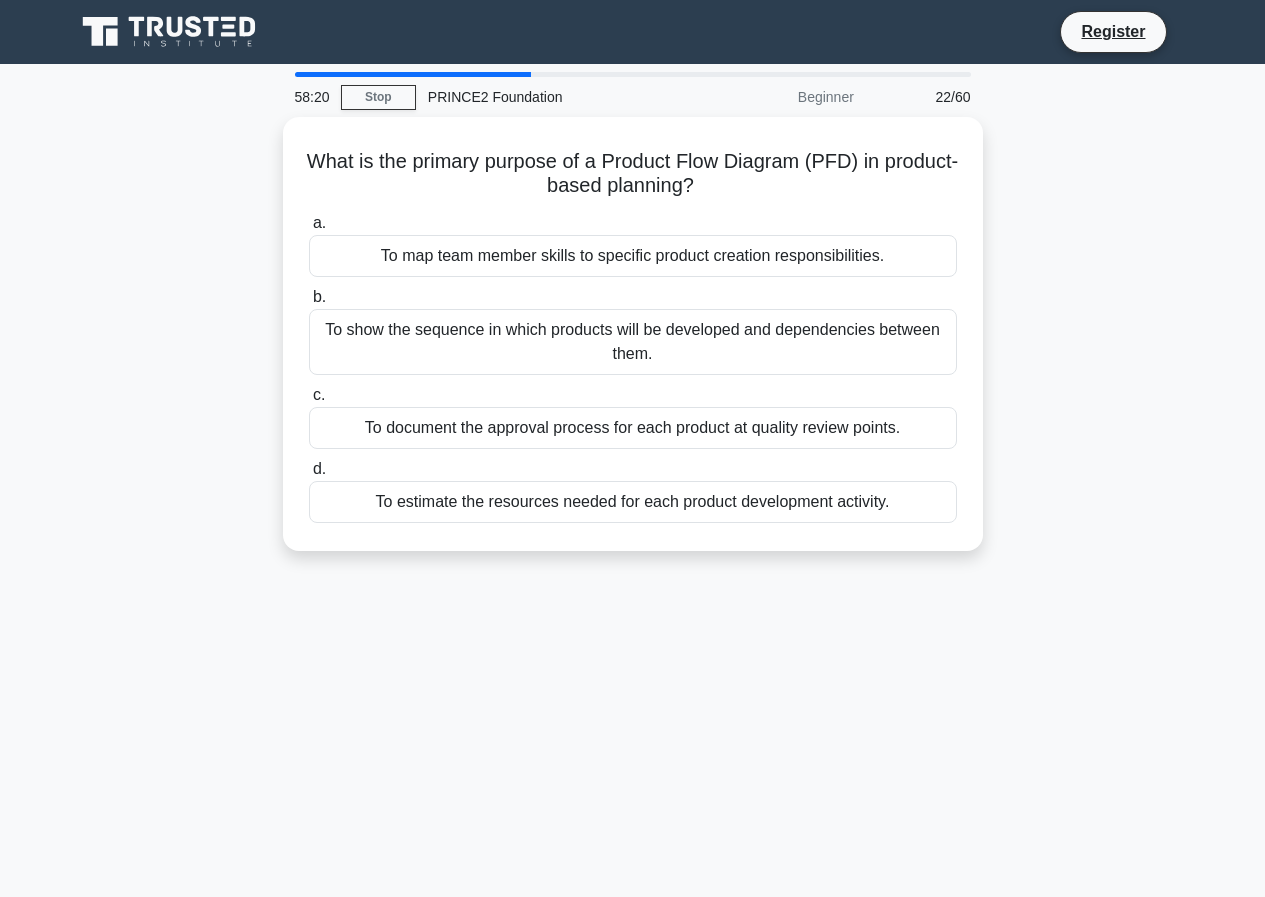 click on "To document the approval process for each product at quality review points." at bounding box center (633, 428) 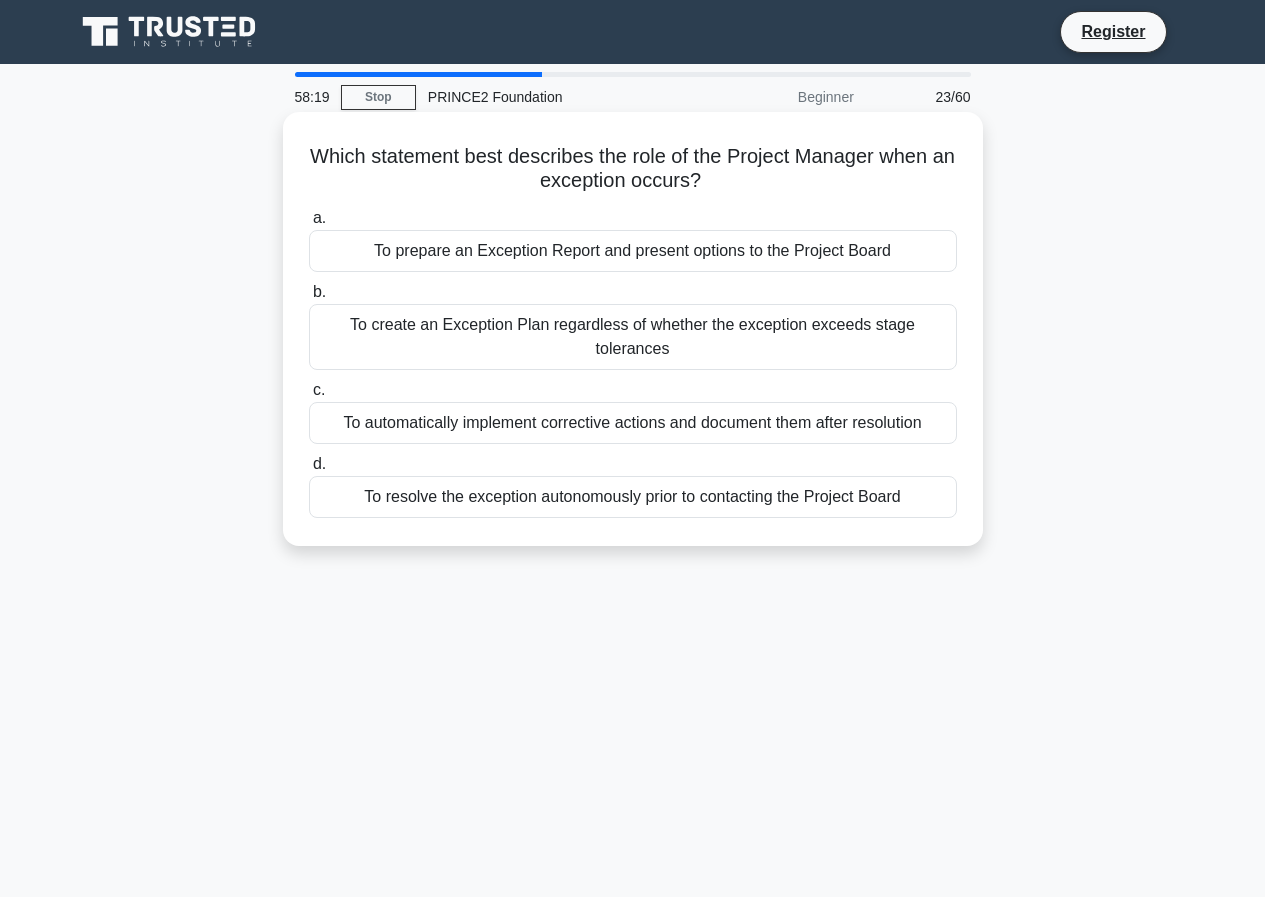 click on "To create an Exception Plan regardless of whether the exception exceeds stage tolerances" at bounding box center [633, 337] 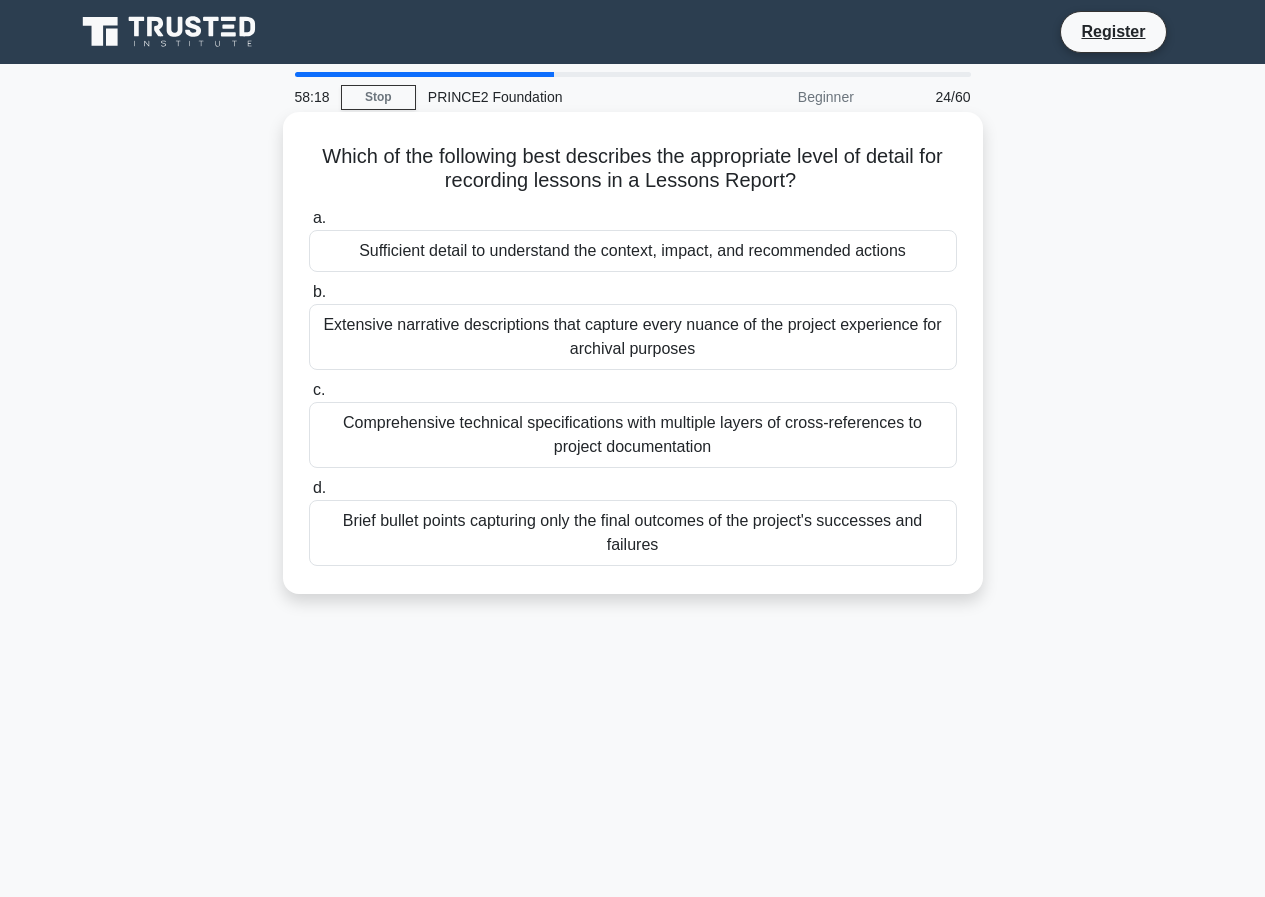 click on "Extensive narrative descriptions that capture every nuance of the project experience for archival purposes" at bounding box center (633, 337) 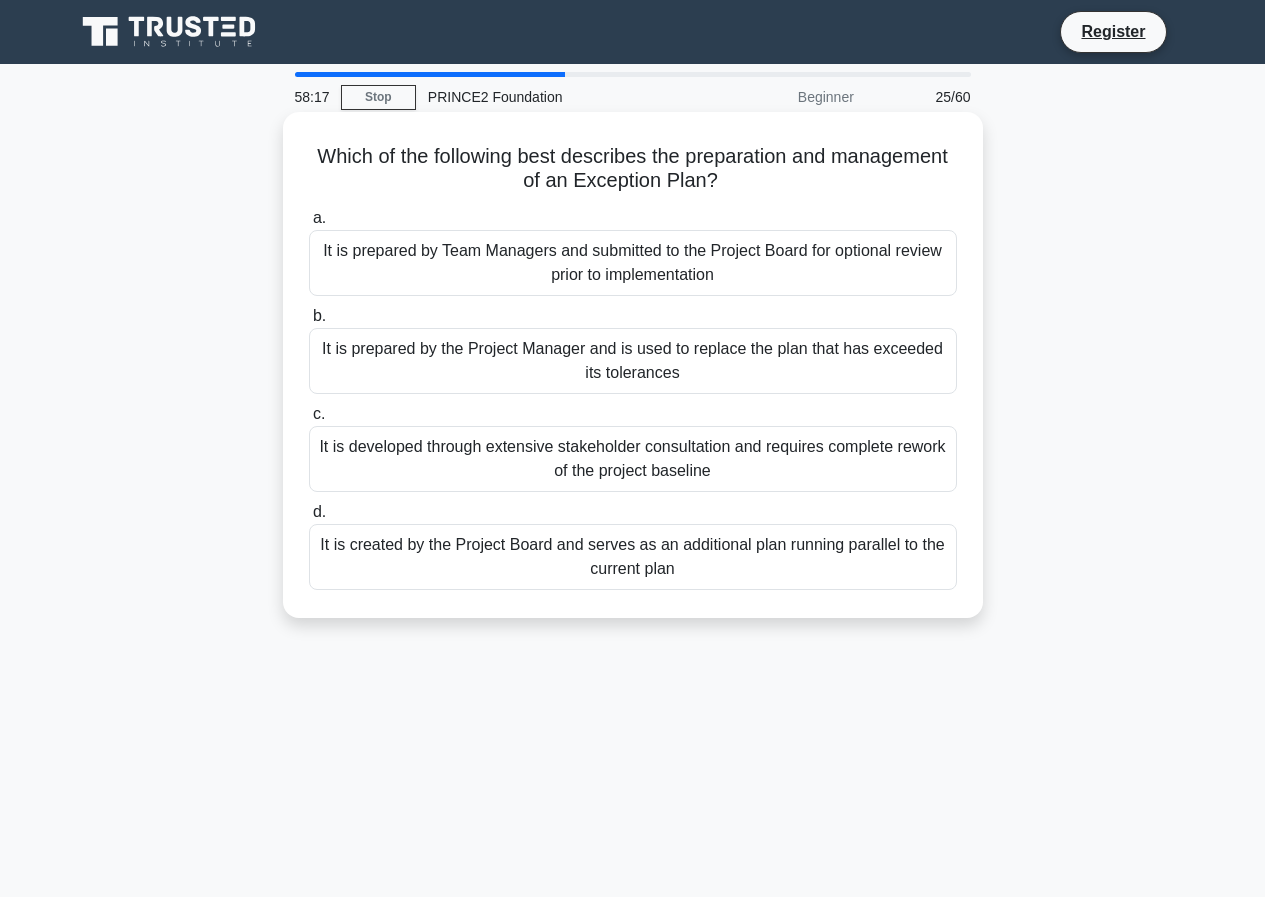 click on "It is developed through extensive stakeholder consultation and requires complete rework of the project baseline" at bounding box center (633, 459) 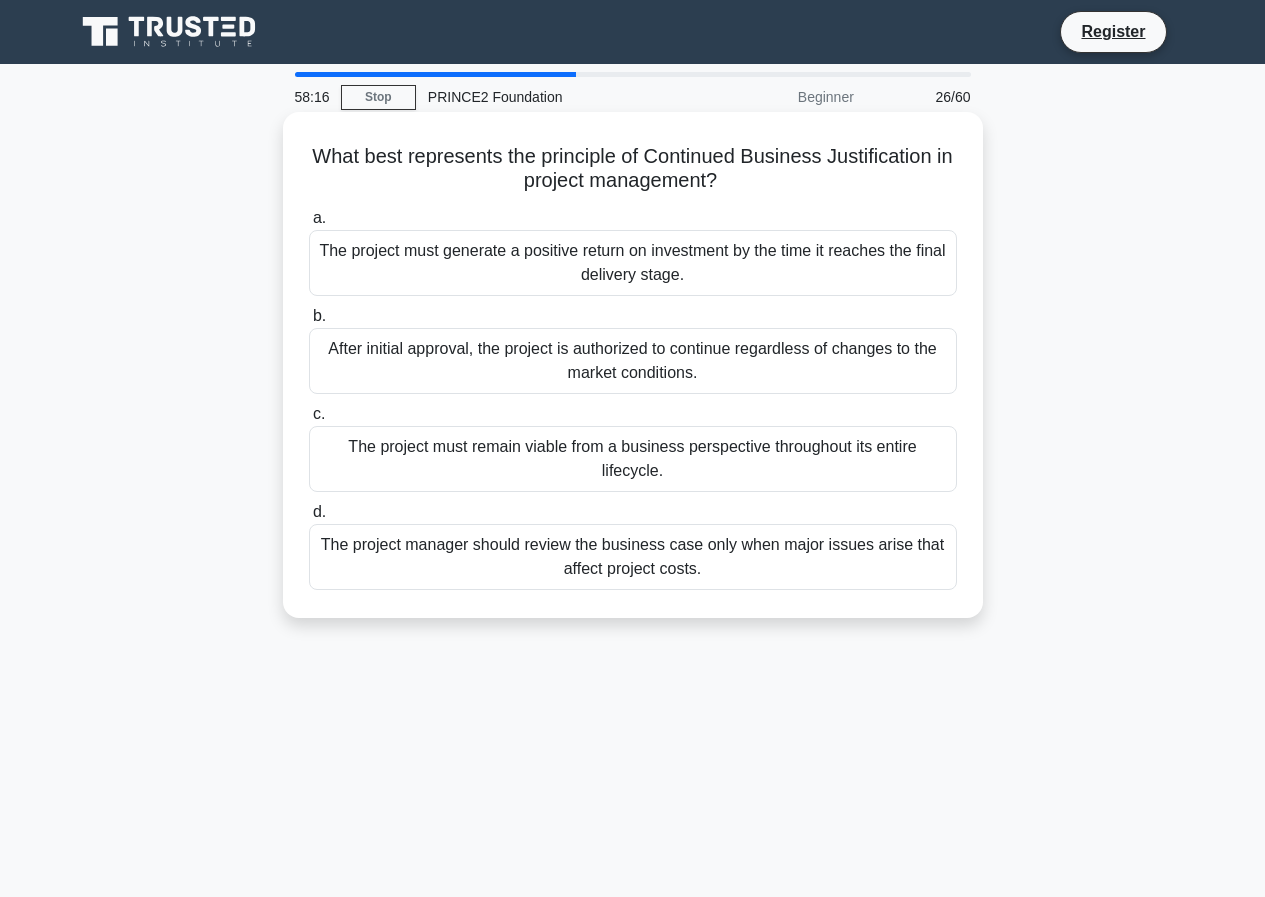 click on "The project manager should review the business case only when major issues arise that affect project costs." at bounding box center (633, 557) 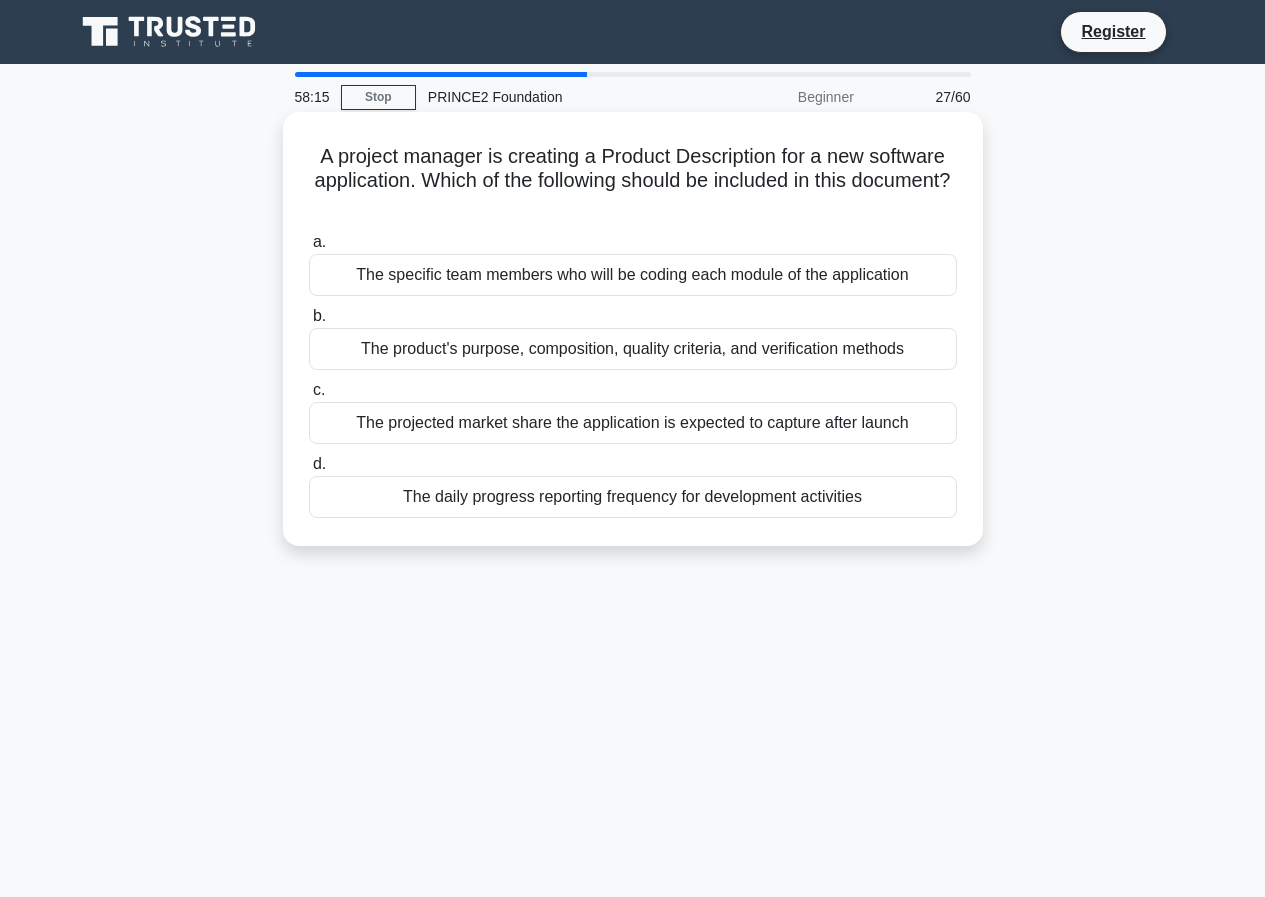 click on "The specific team members who will be coding each module of the application" at bounding box center [633, 275] 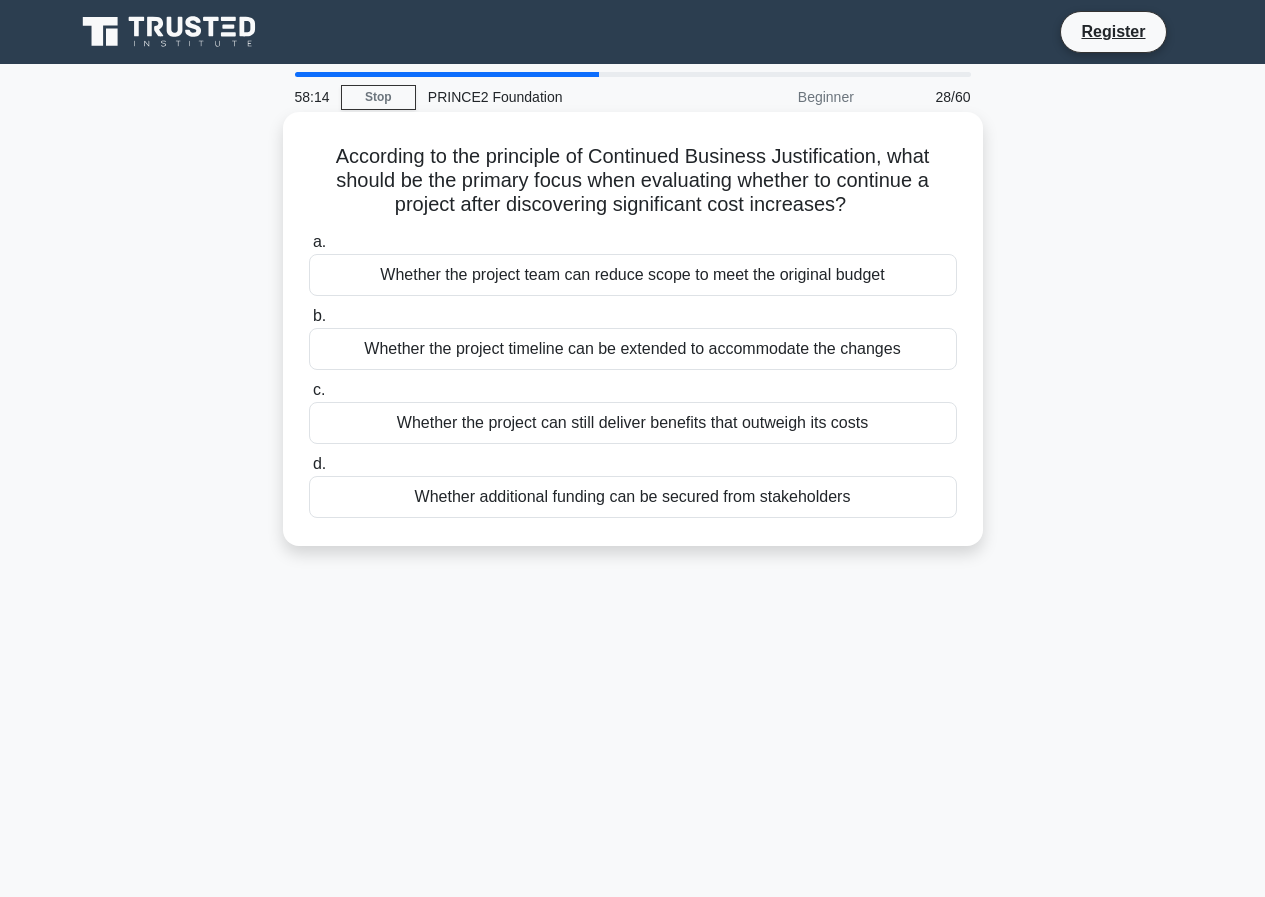 click on "Whether the project timeline can be extended to accommodate the changes" at bounding box center [633, 349] 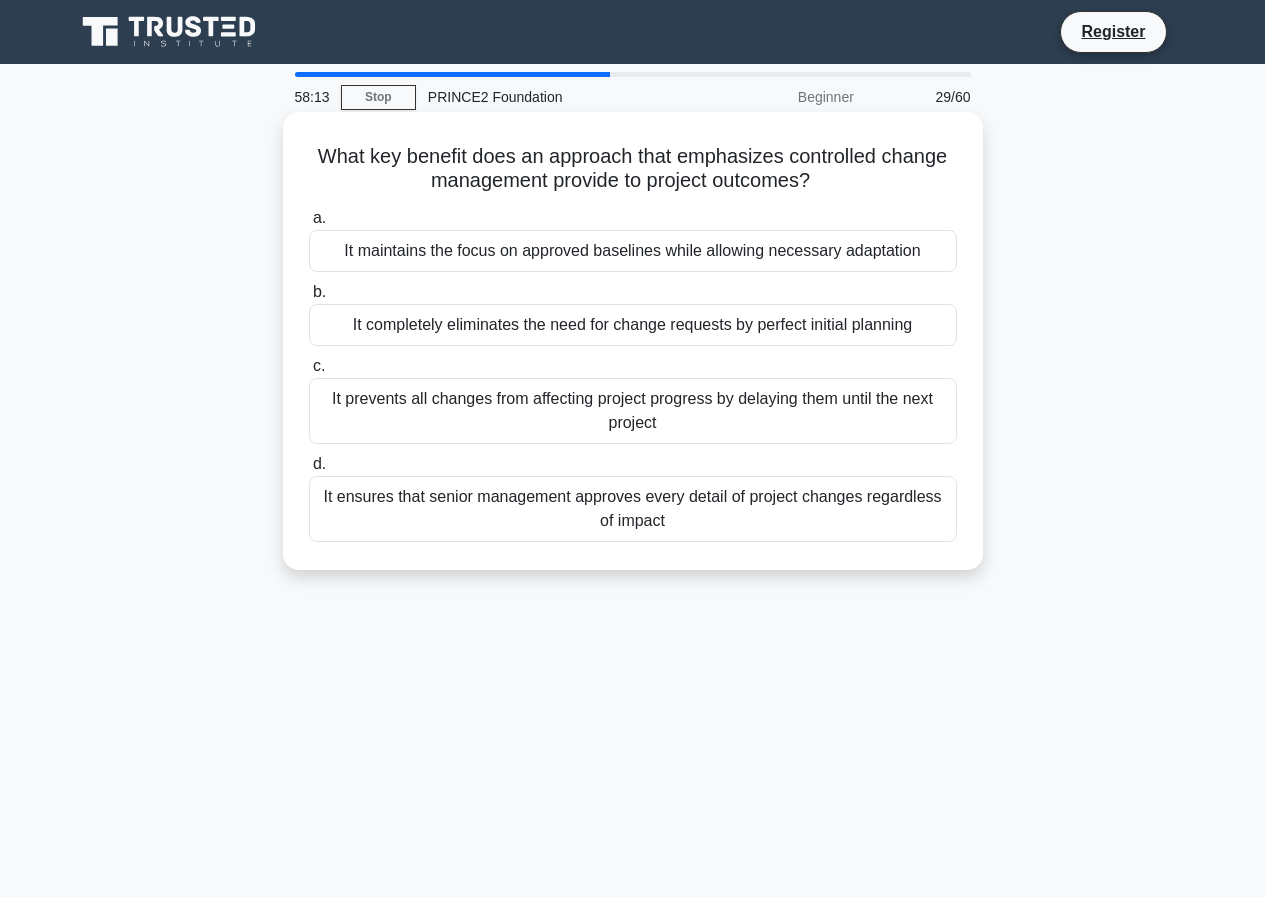 click on "It prevents all changes from affecting project progress by delaying them until the next project" at bounding box center (633, 411) 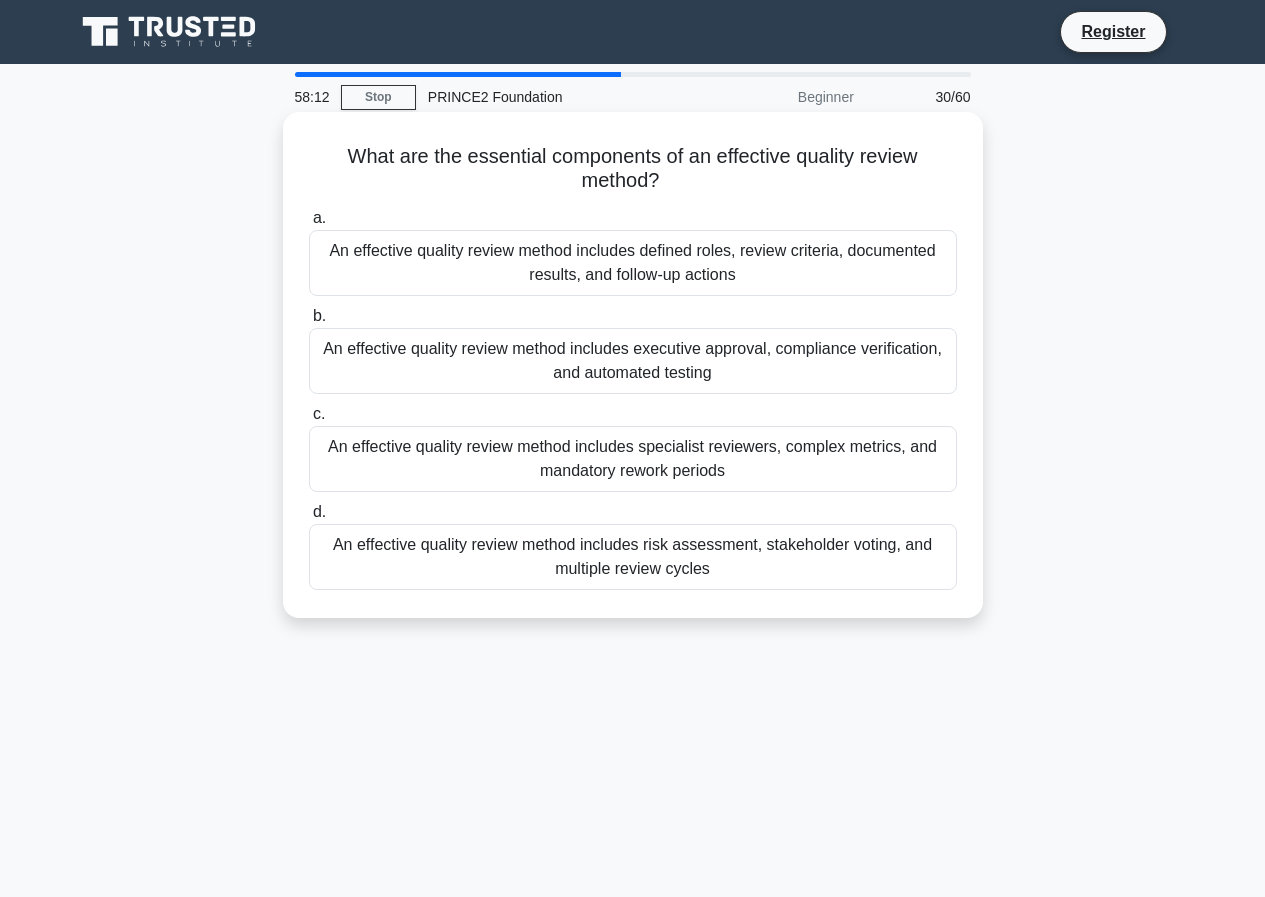 click on "An effective quality review method includes defined roles, review criteria, documented results, and follow-up actions" at bounding box center [633, 263] 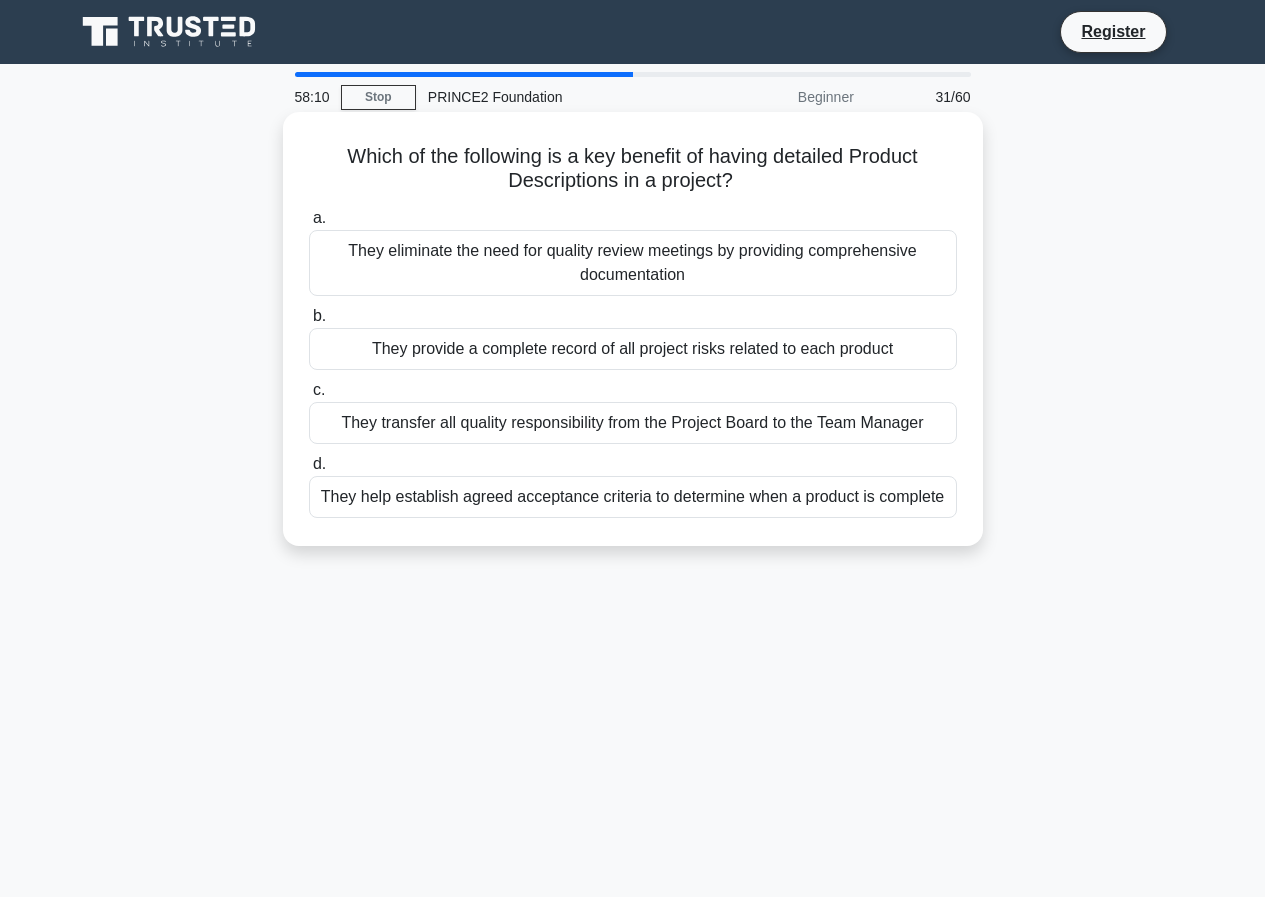 click on "They provide a complete record of all project risks related to each product" at bounding box center (633, 349) 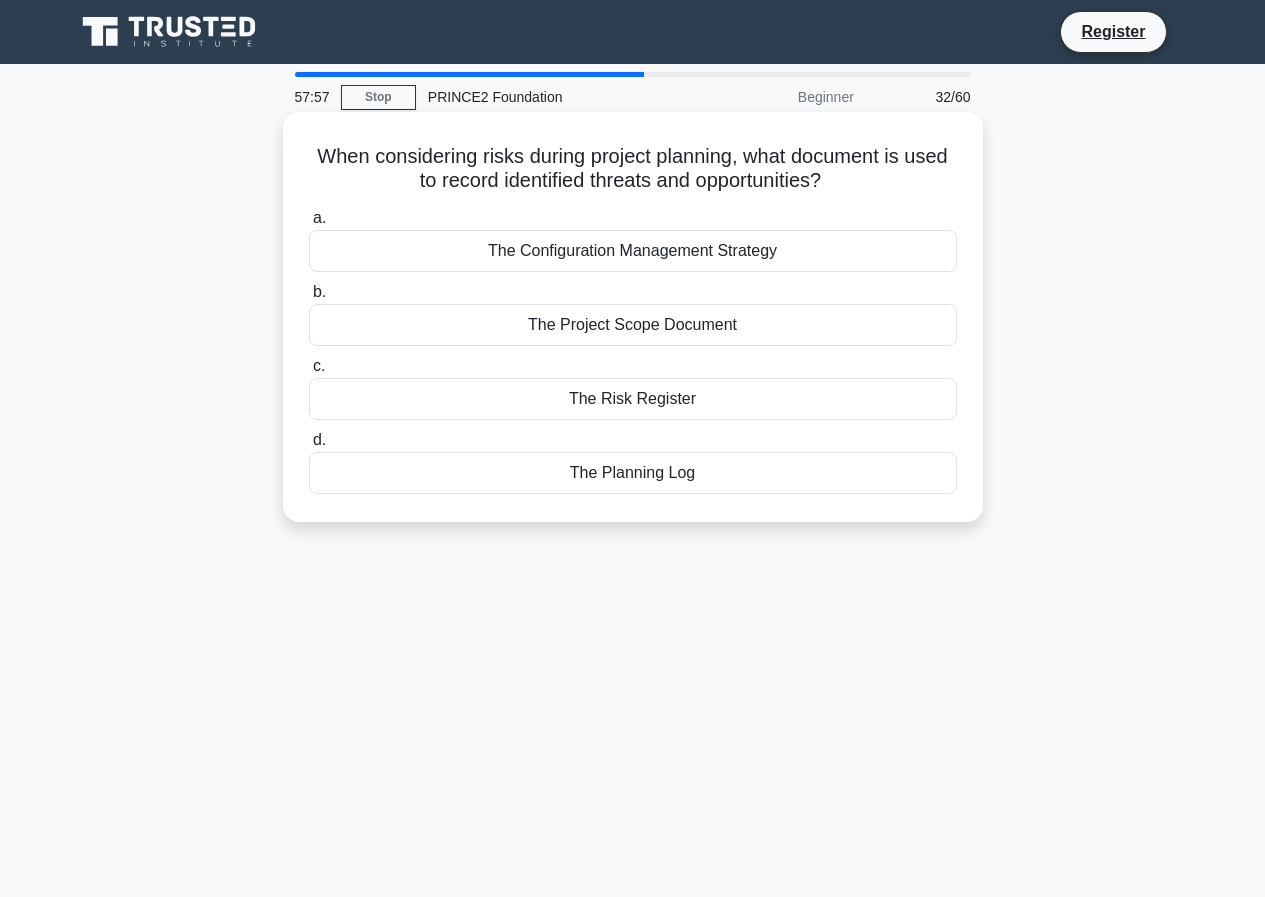 click on "The Risk Register" at bounding box center [633, 399] 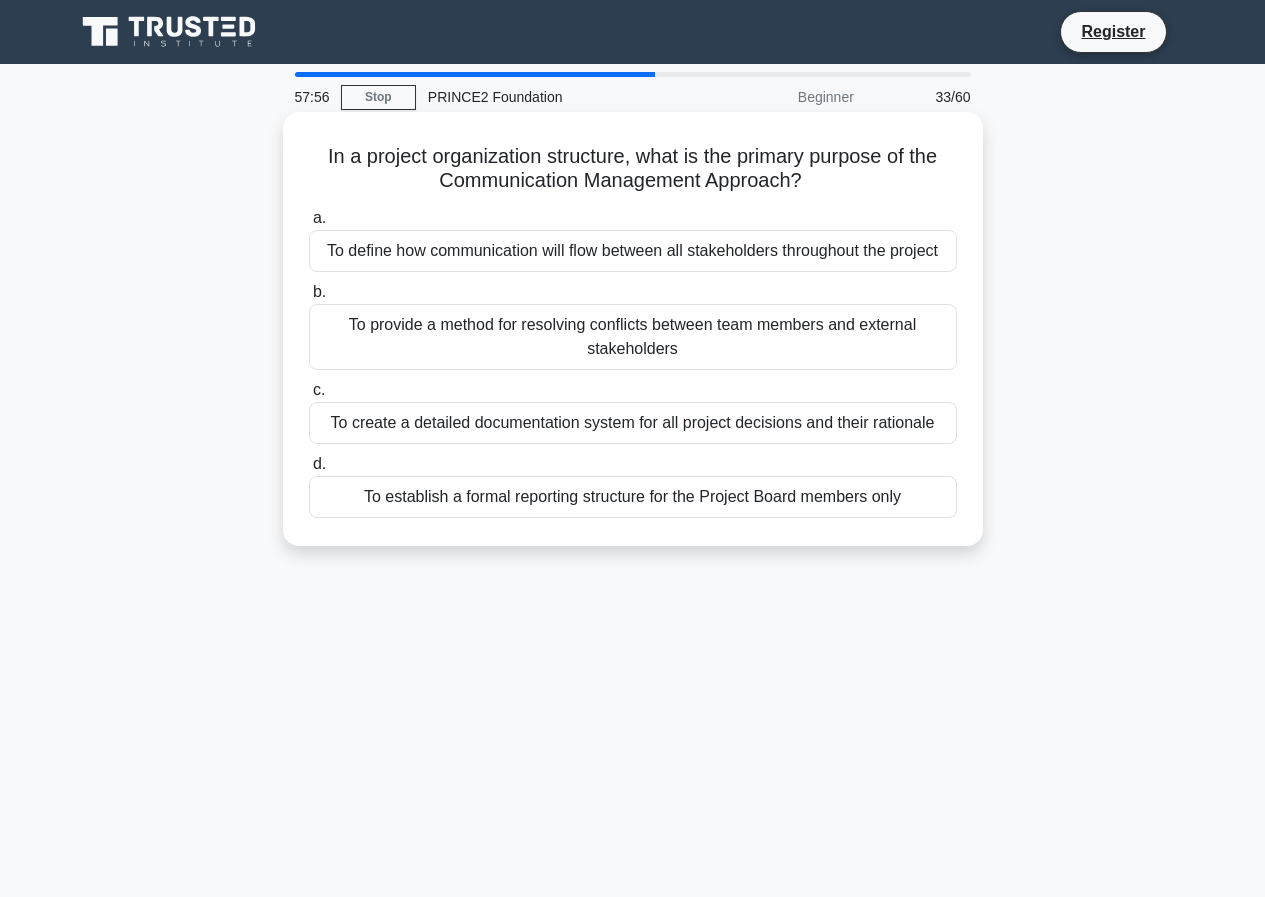 click on "To define how communication will flow between all stakeholders throughout the project" at bounding box center [633, 251] 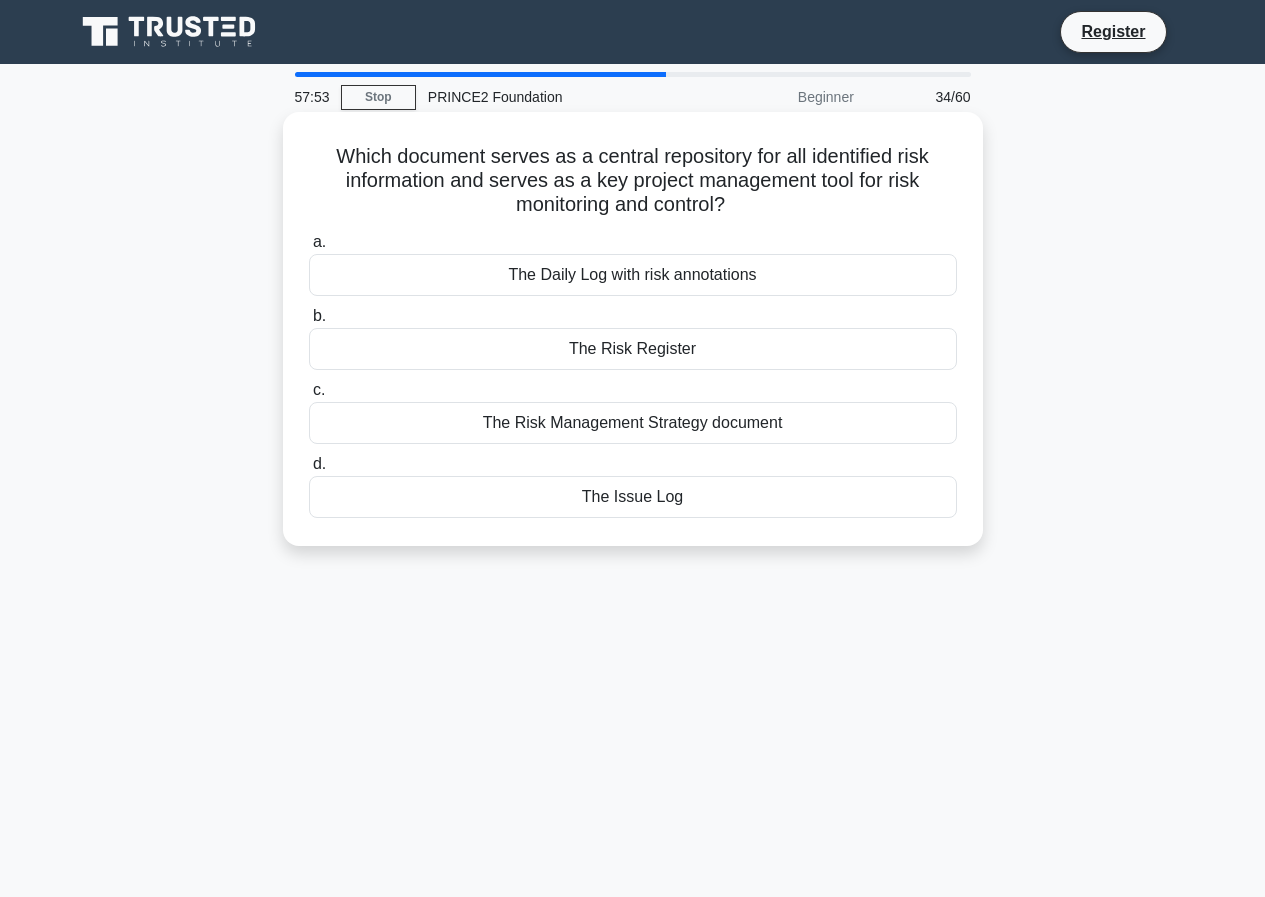 click on "The Daily Log with risk annotations" at bounding box center [633, 275] 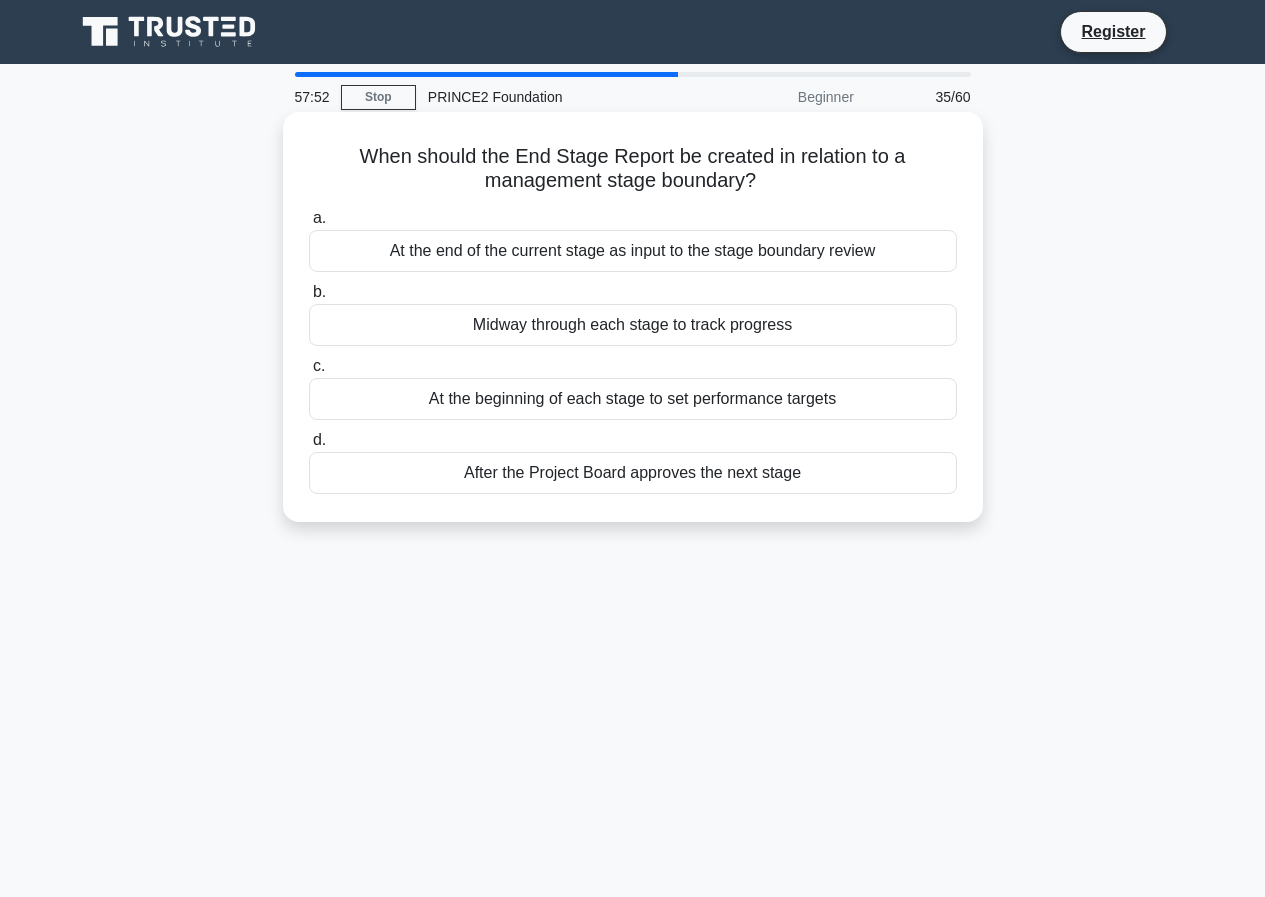 click on "At the end of the current stage as input to the stage boundary review" at bounding box center [633, 251] 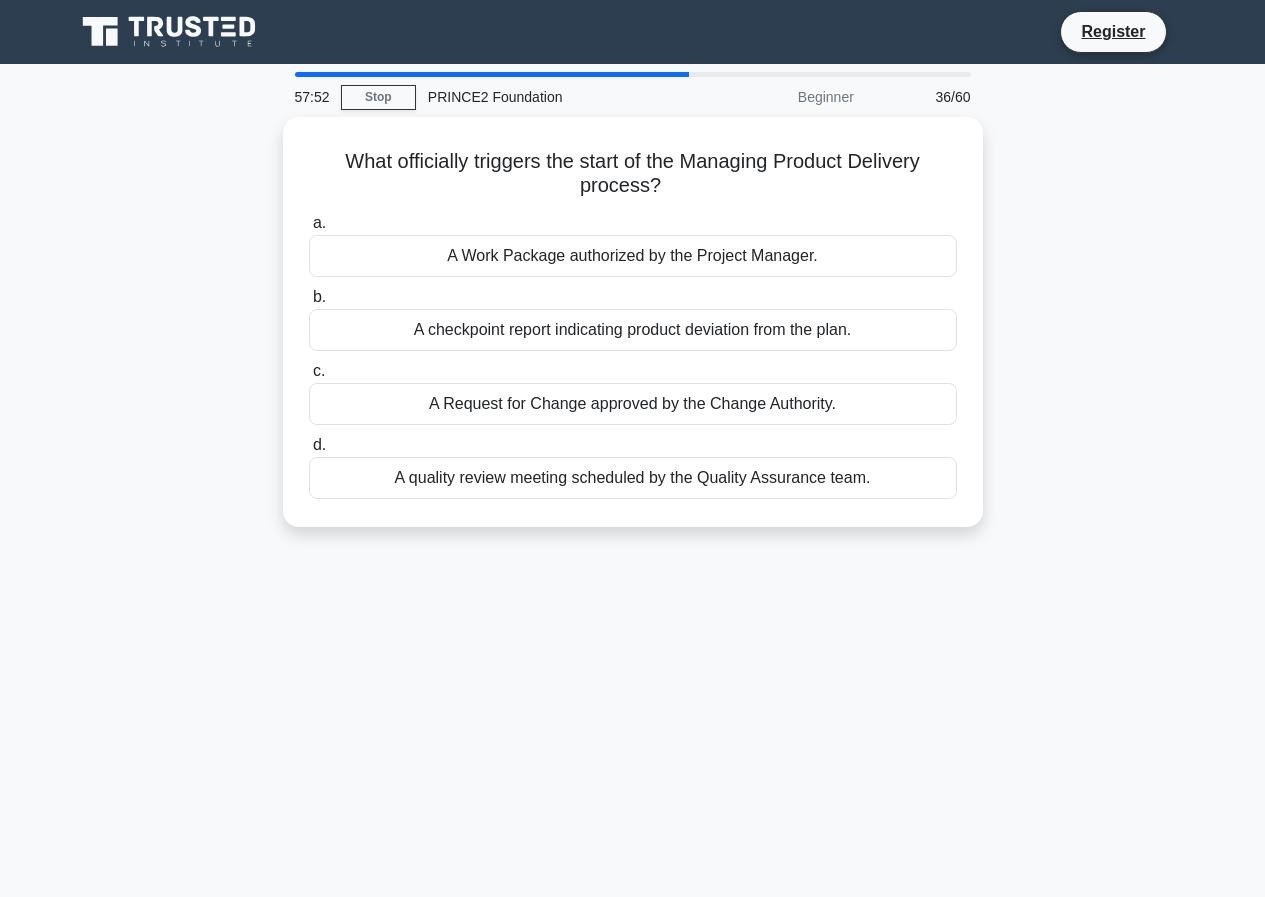click on "A Work Package authorized by the Project Manager." at bounding box center (633, 256) 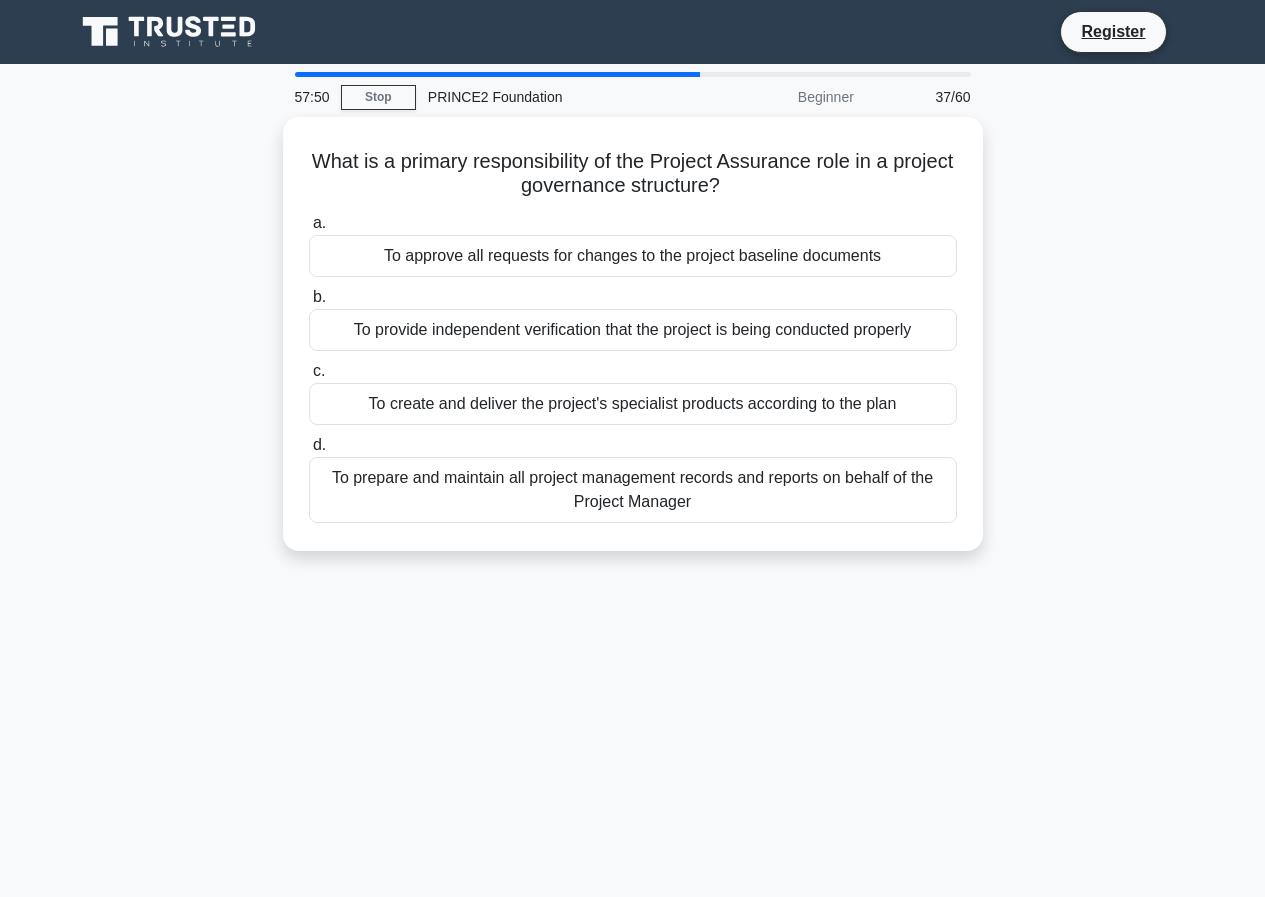 click on "To approve all requests for changes to the project baseline documents" at bounding box center [633, 256] 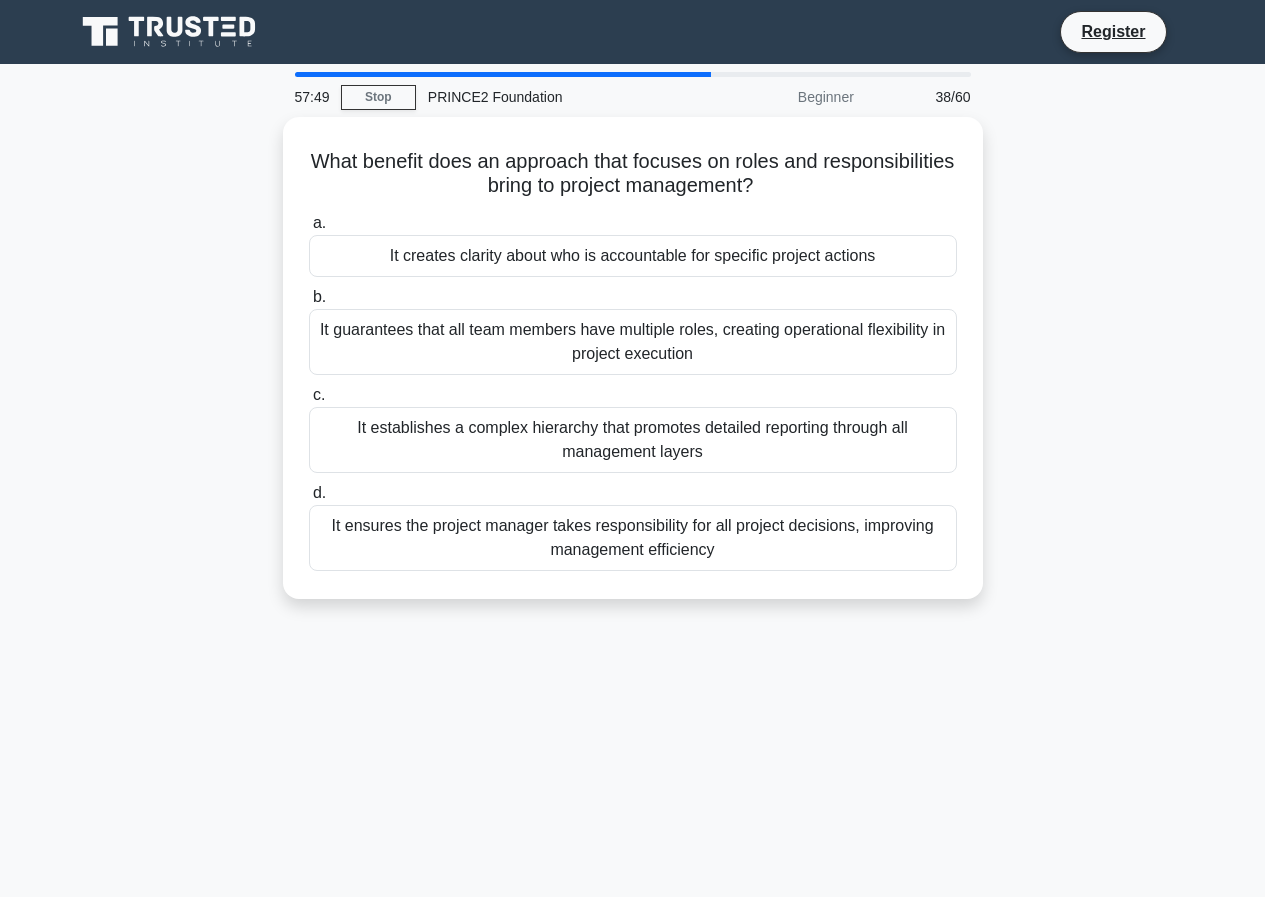 click on "It creates clarity about who is accountable for specific project actions" at bounding box center (633, 256) 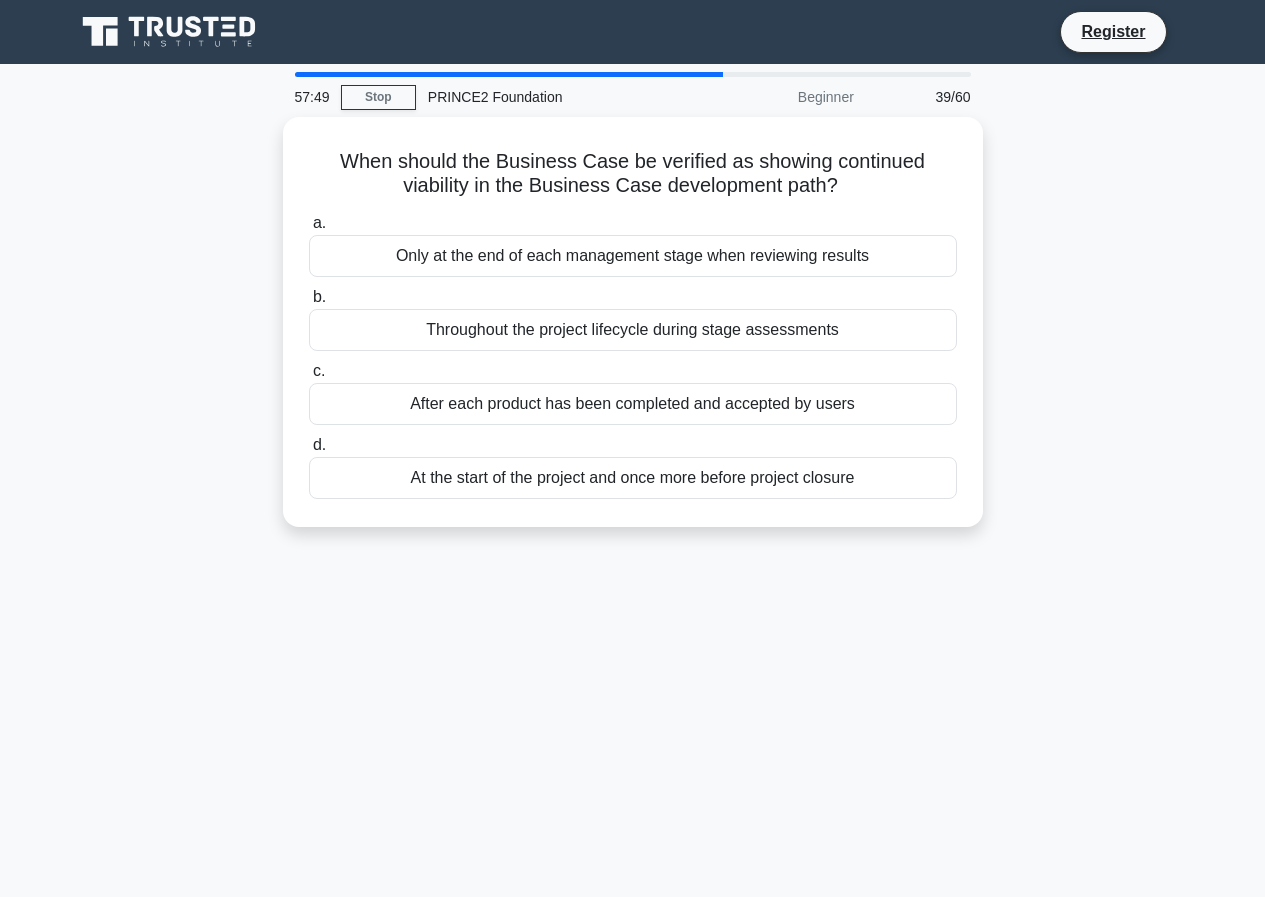 click on "Only at the end of each management stage when reviewing results" at bounding box center (633, 256) 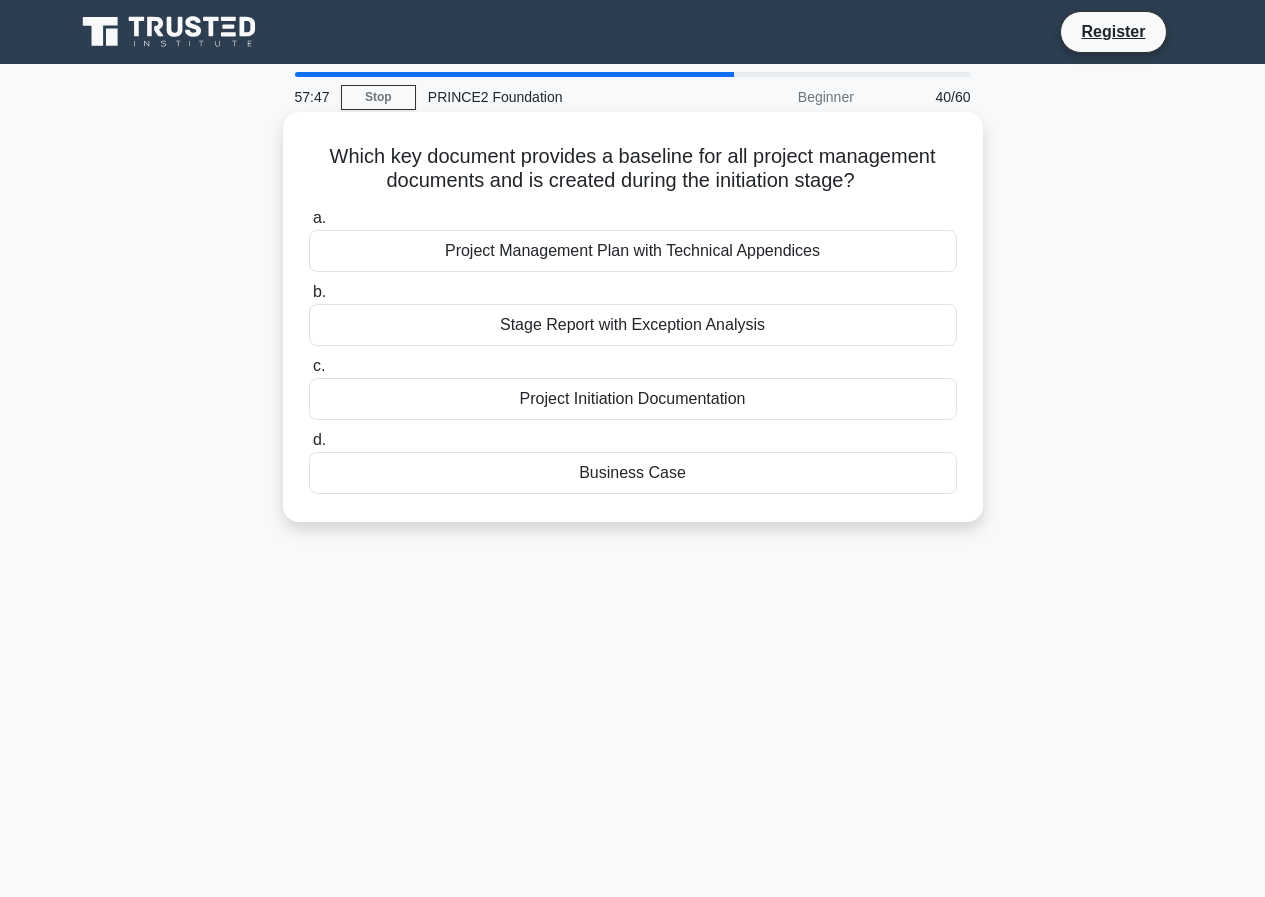click on "Stage Report with Exception Analysis" at bounding box center [633, 325] 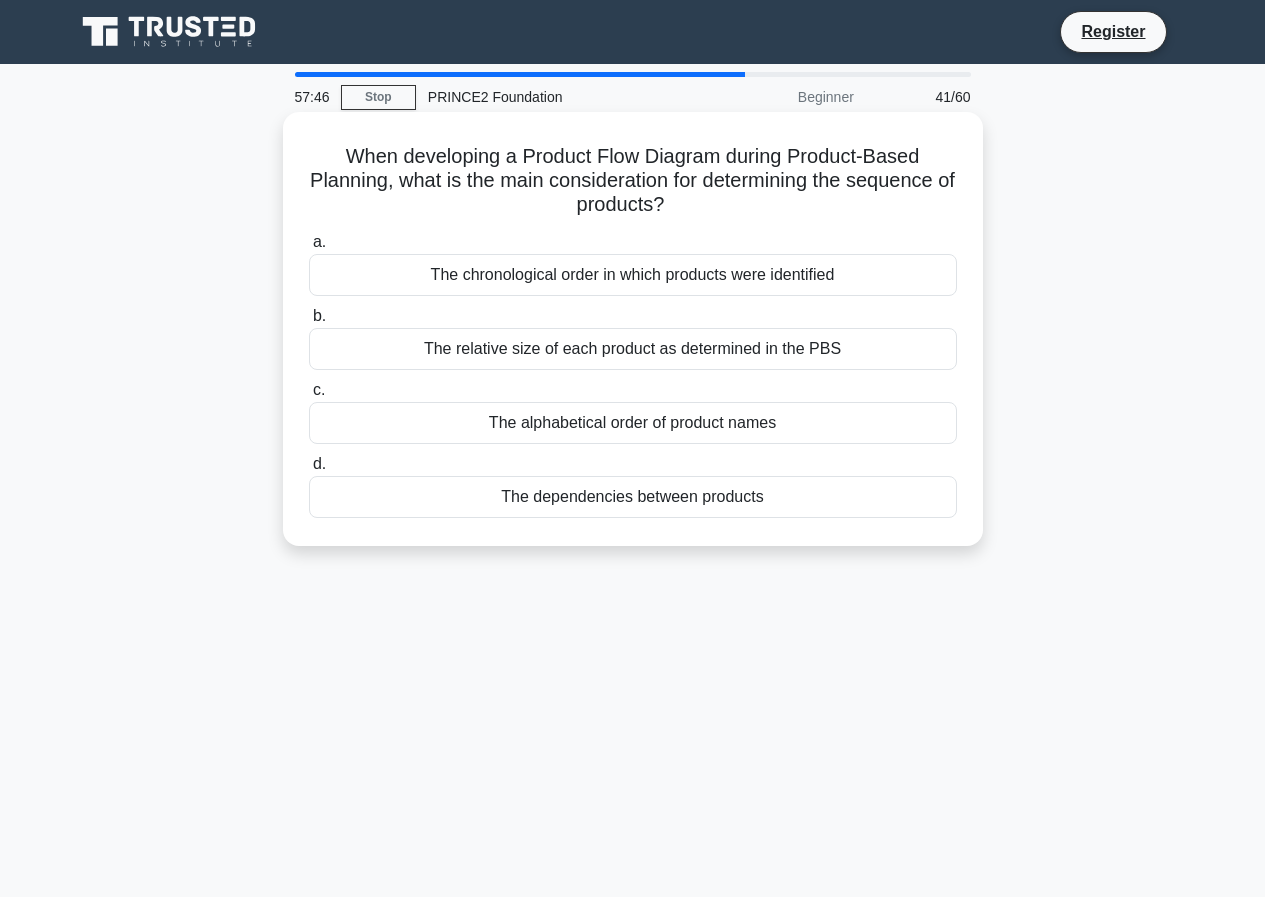 click on "The relative size of each product as determined in the PBS" at bounding box center (633, 349) 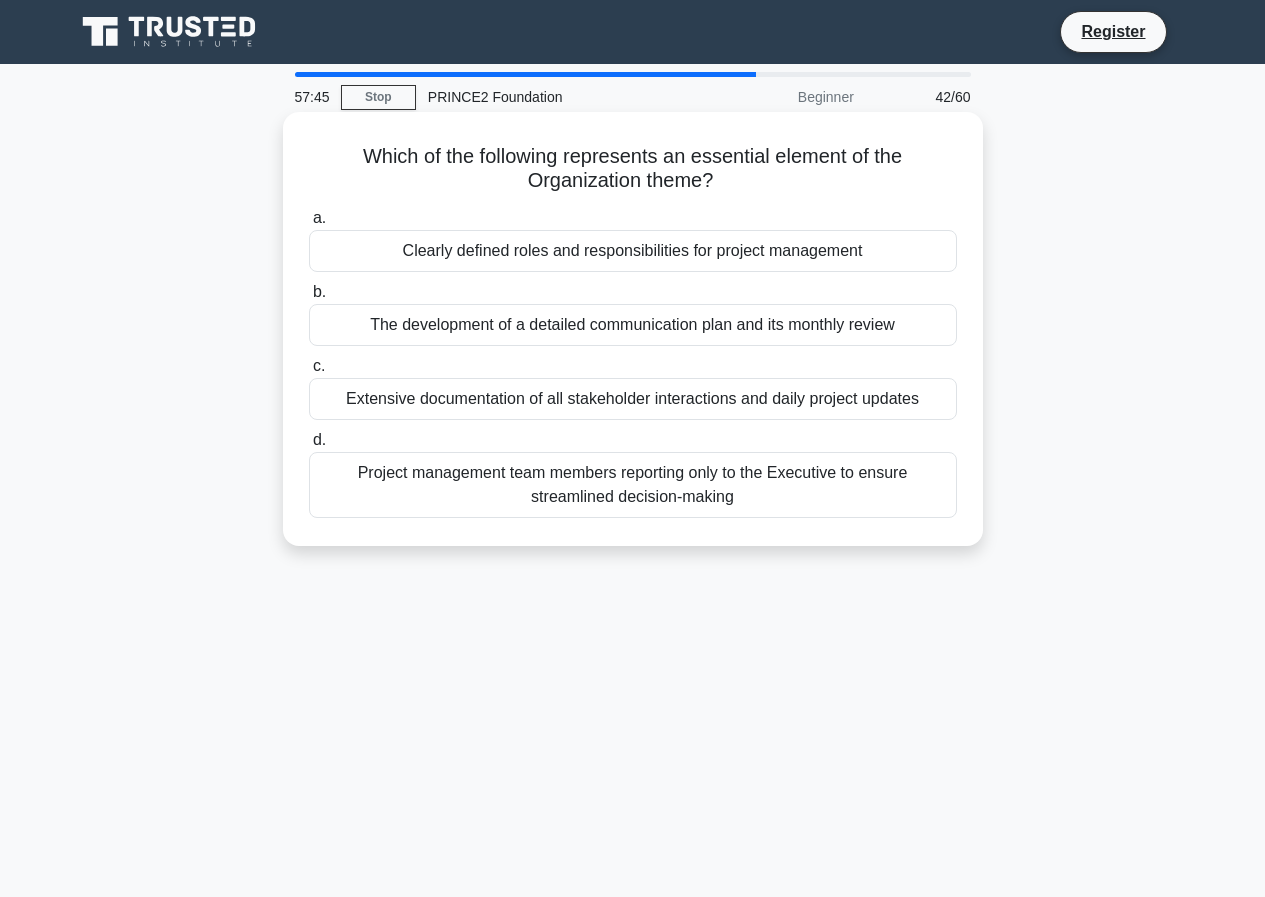 click on "The development of a detailed communication plan and its monthly review" at bounding box center [633, 325] 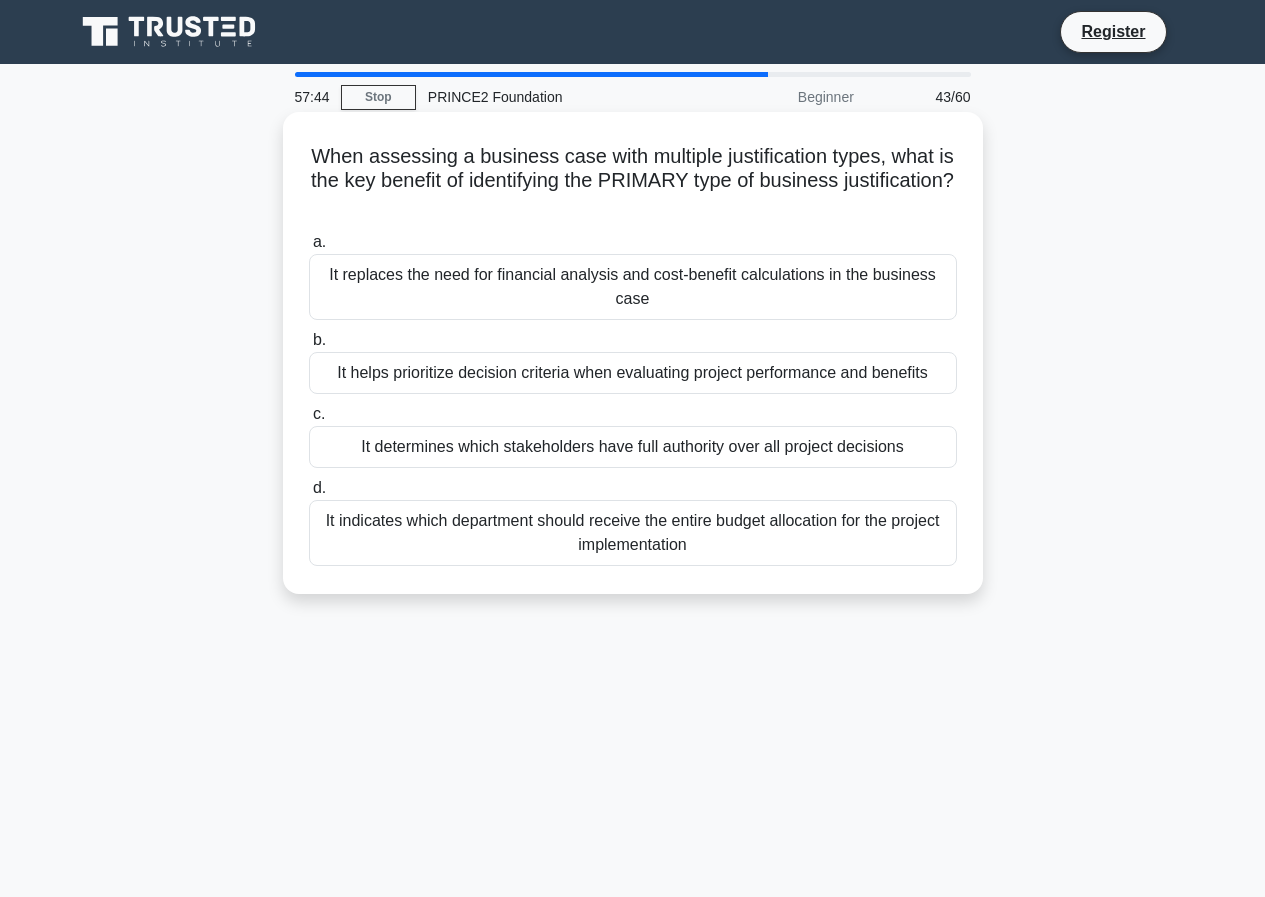 click on "It replaces the need for financial analysis and cost-benefit calculations in the business case" at bounding box center (633, 287) 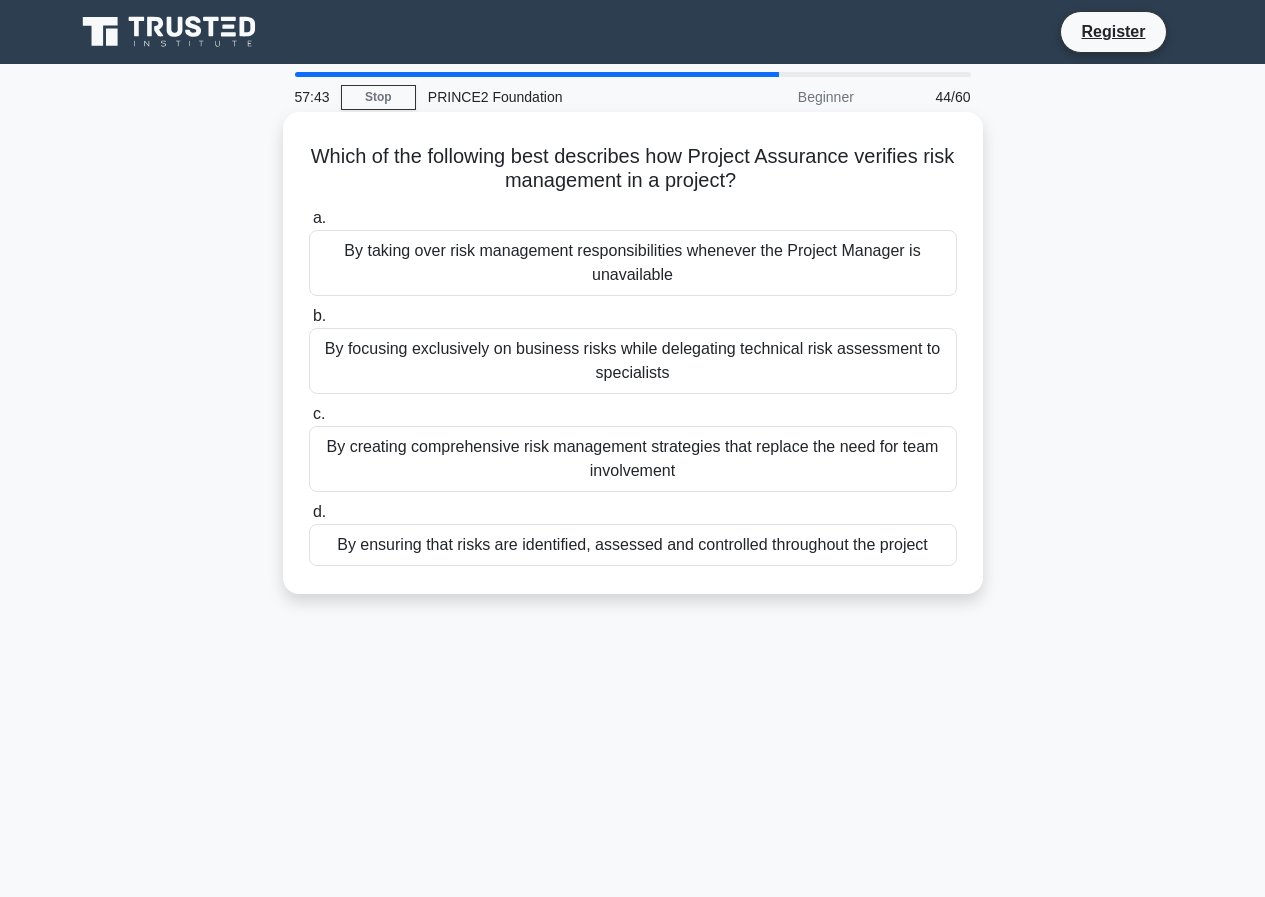 click on "By creating comprehensive risk management strategies that replace the need for team involvement" at bounding box center [633, 459] 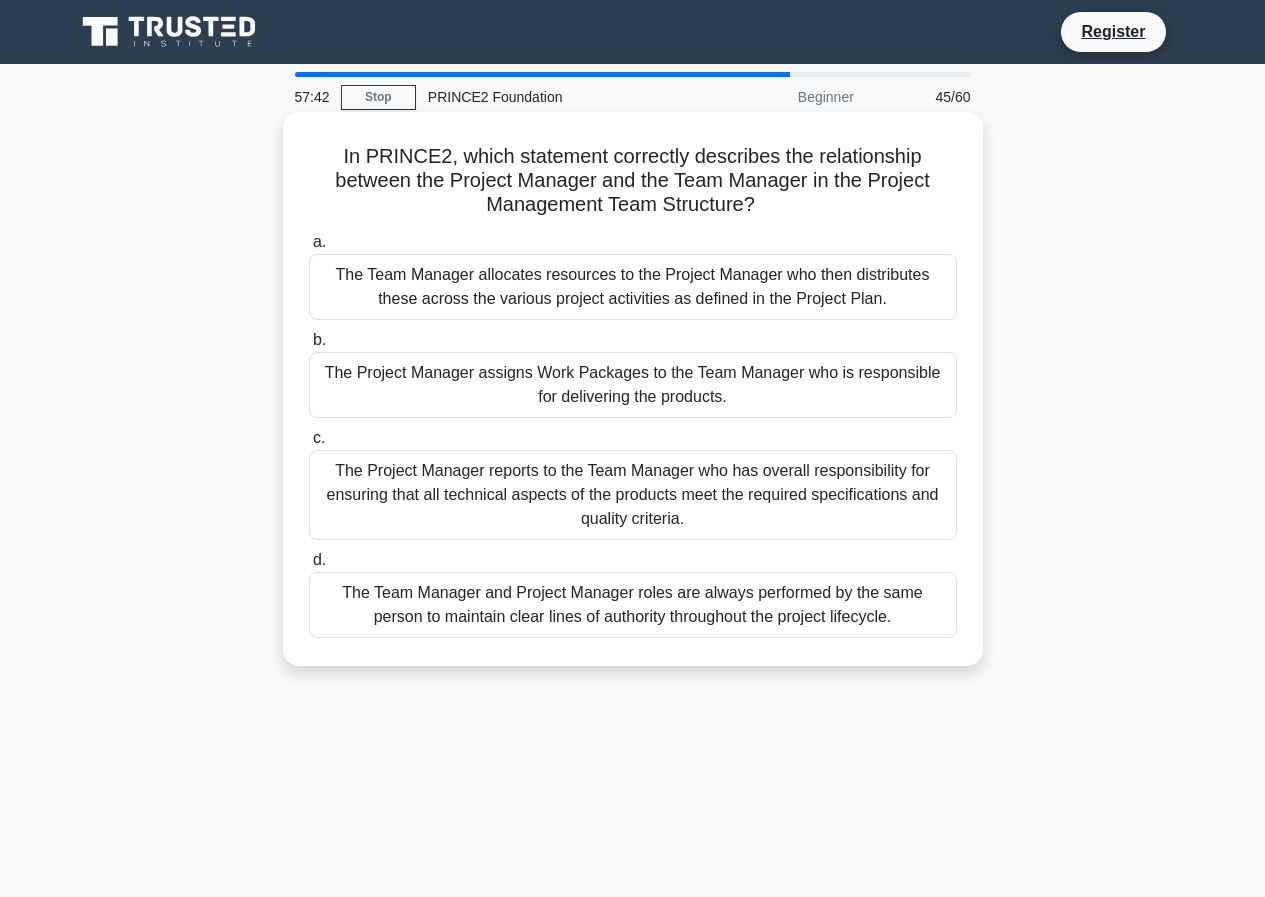 click on "The Team Manager and Project Manager roles are always performed by the same person to maintain clear lines of authority throughout the project lifecycle." at bounding box center (633, 605) 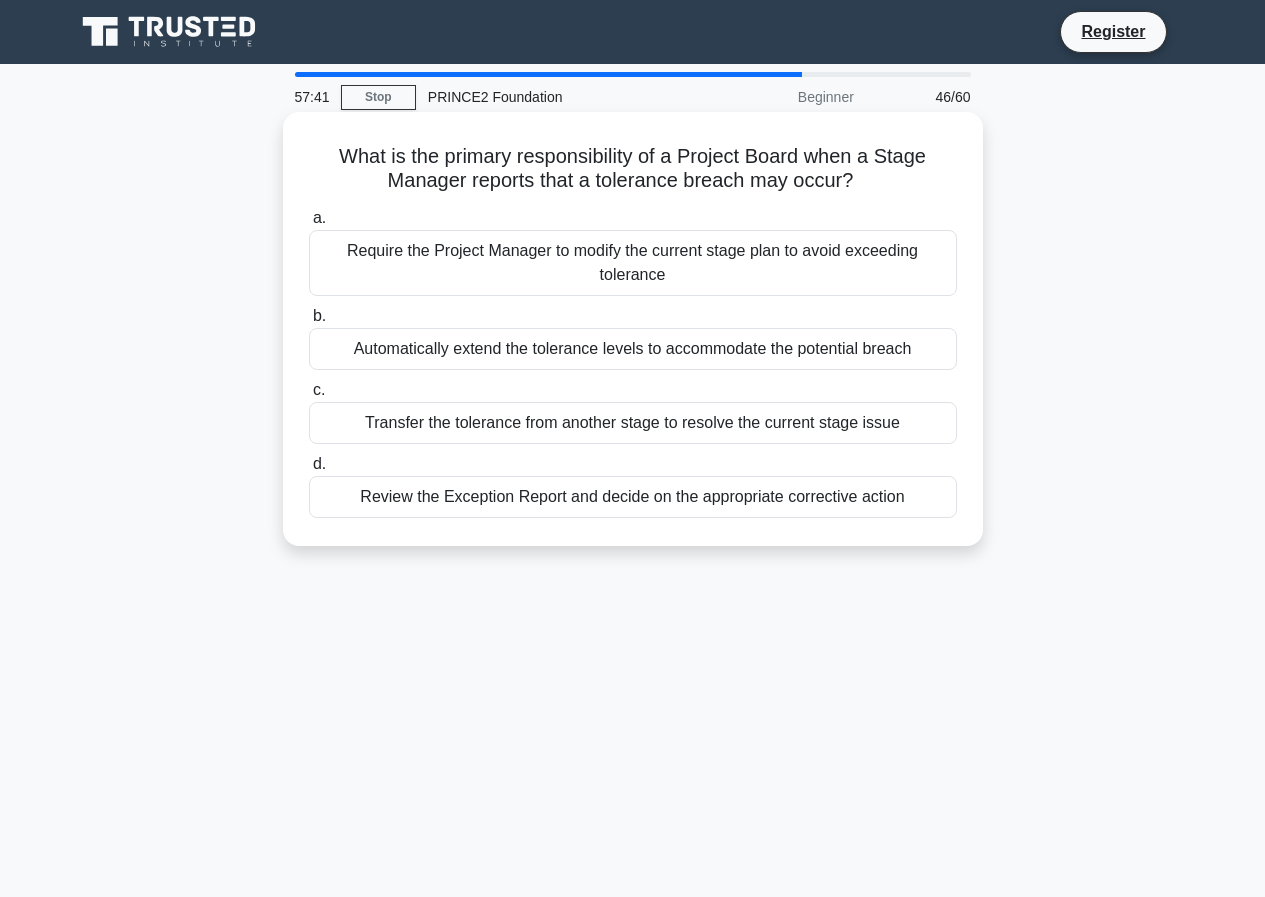 click on "Transfer the tolerance from another stage to resolve the current stage issue" at bounding box center (633, 423) 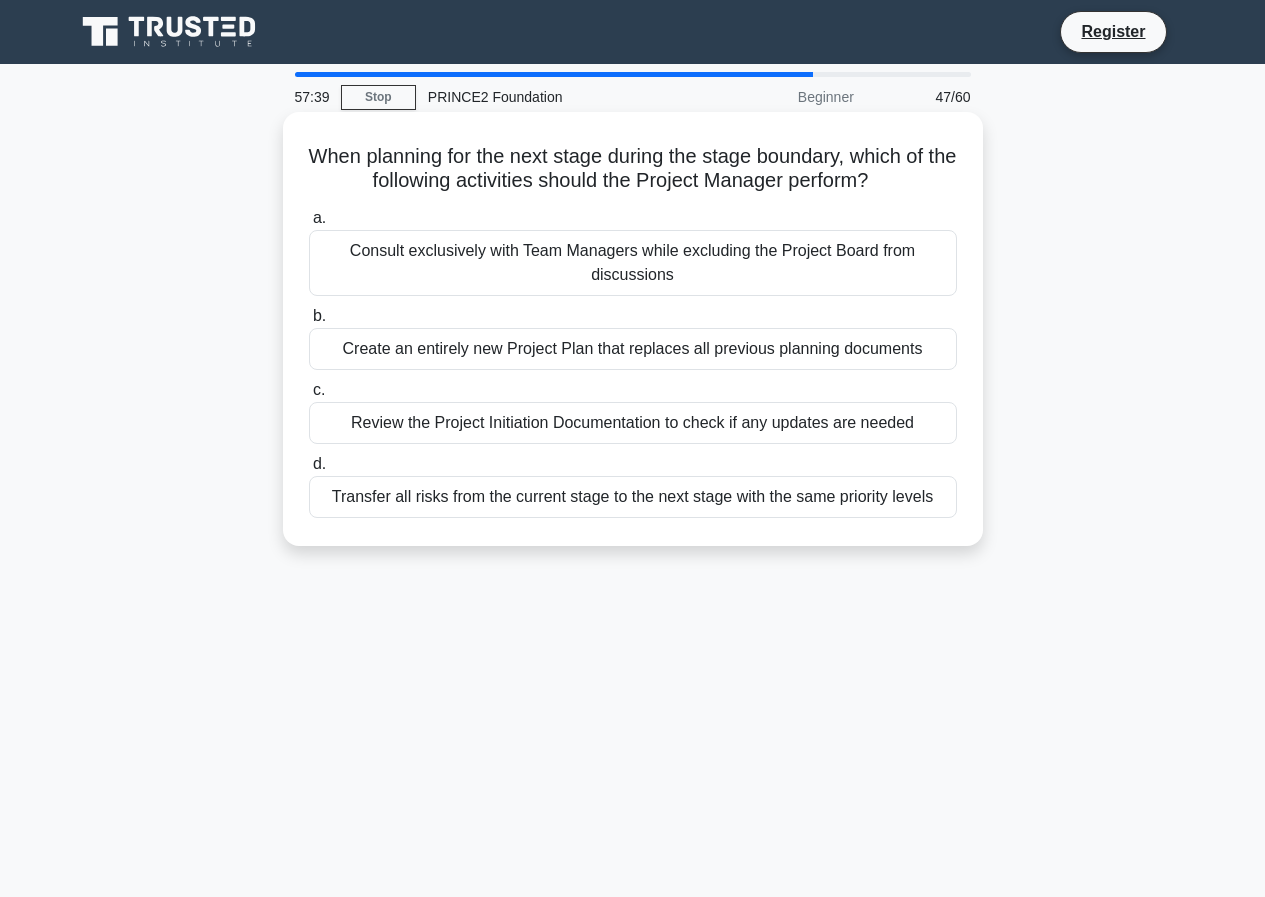 click on "Create an entirely new Project Plan that replaces all previous planning documents" at bounding box center [633, 349] 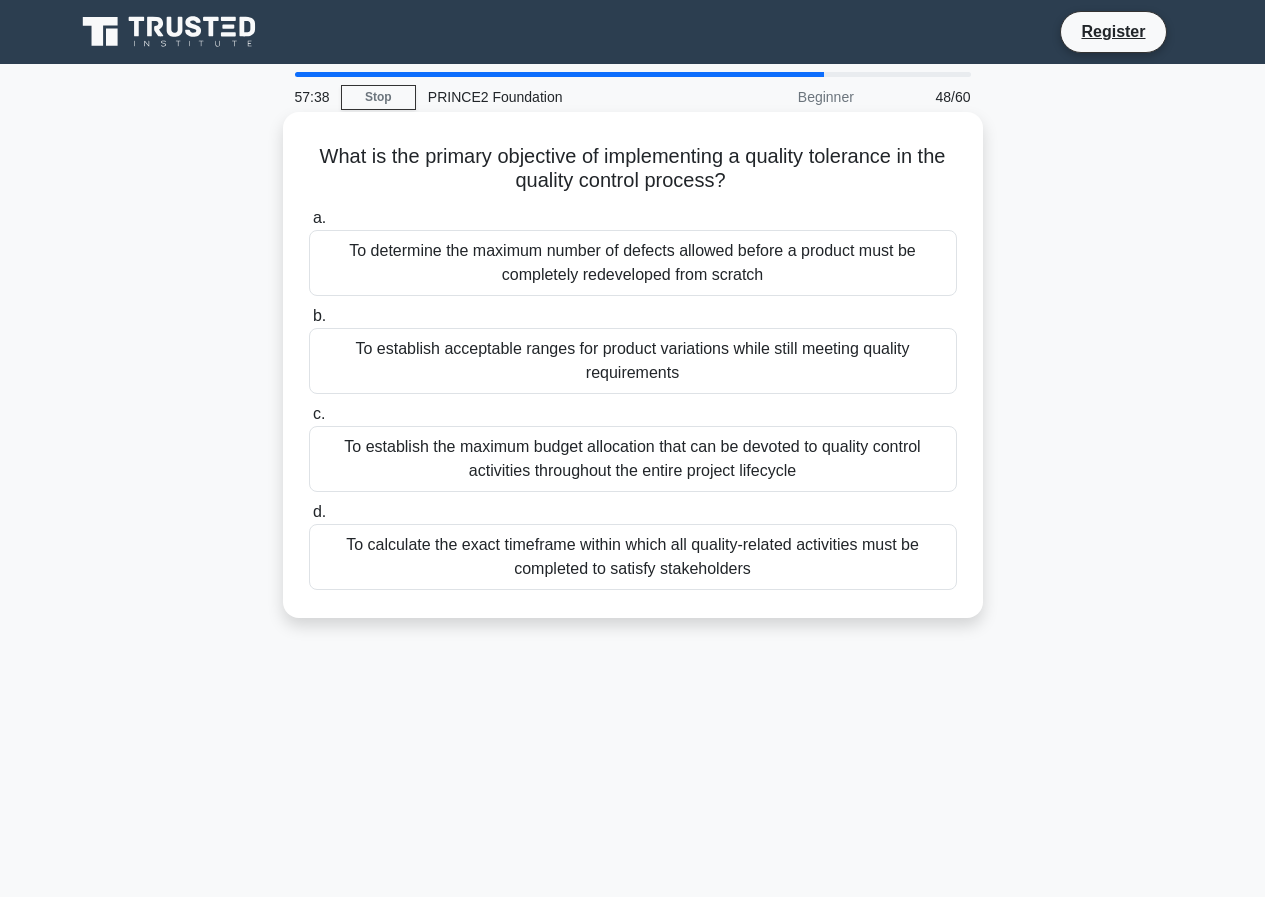 click on "To calculate the exact timeframe within which all quality-related activities must be completed to satisfy stakeholders" at bounding box center (633, 557) 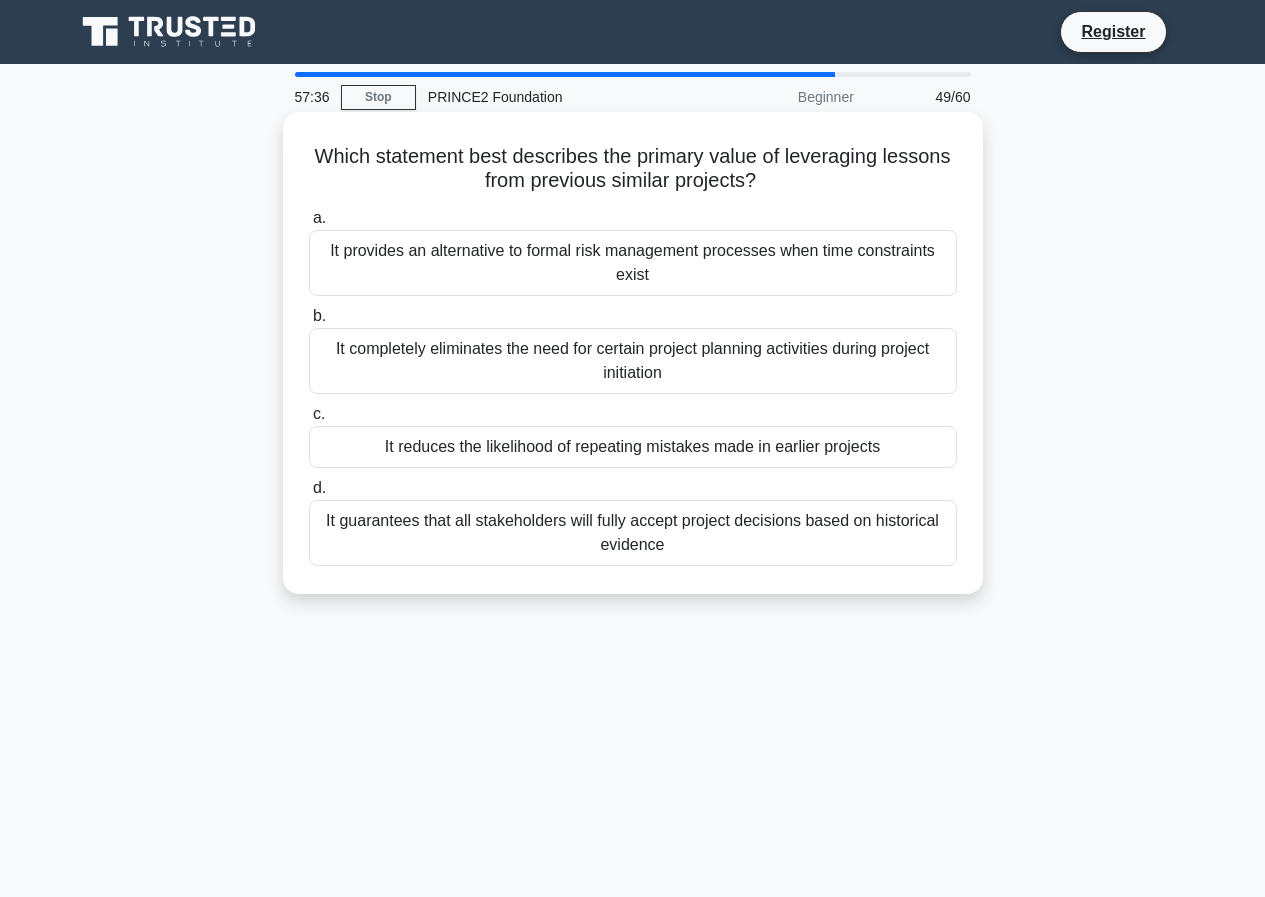 click on "It completely eliminates the need for certain project planning activities during project initiation" at bounding box center [633, 361] 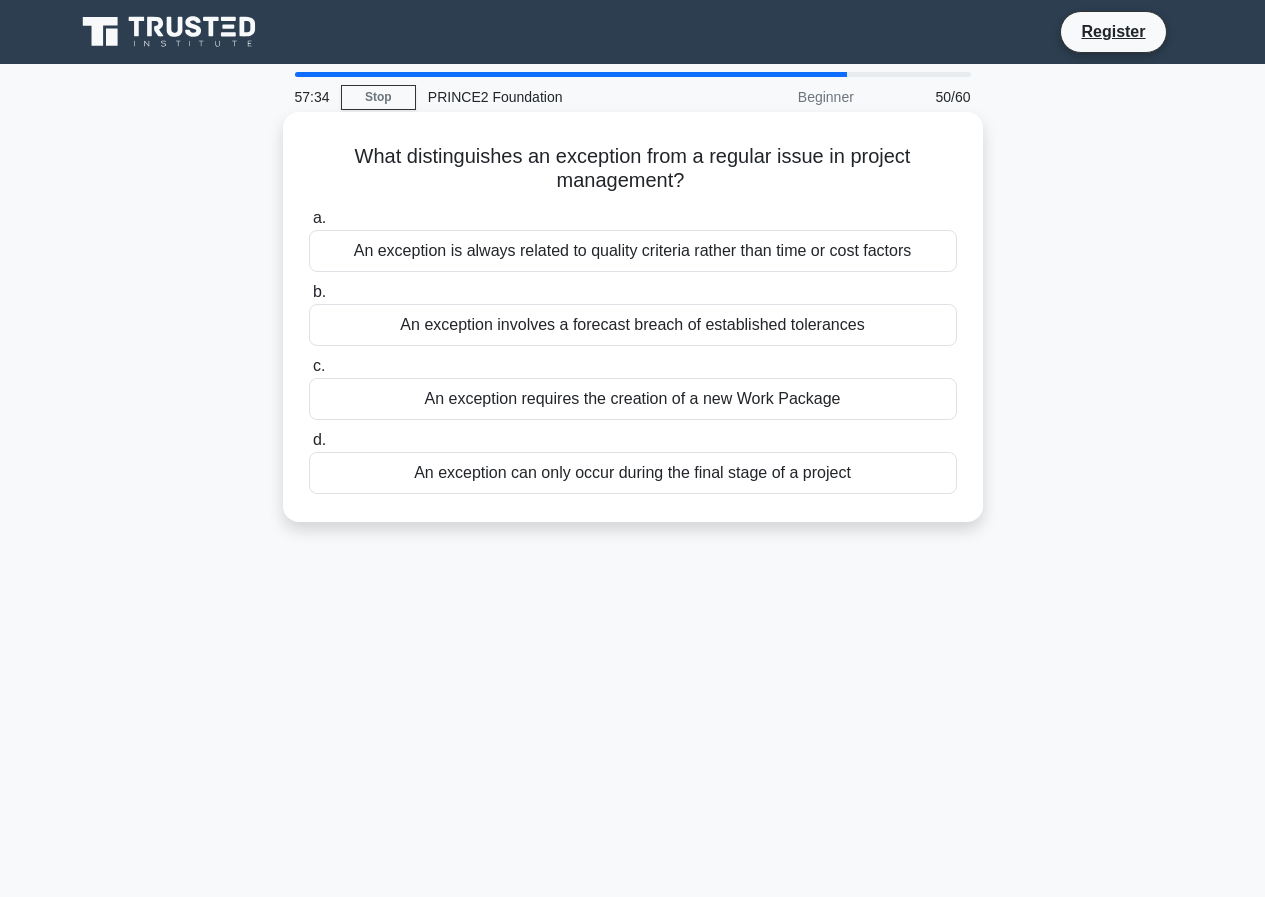 click on "An exception can only occur during the final stage of a project" at bounding box center [633, 473] 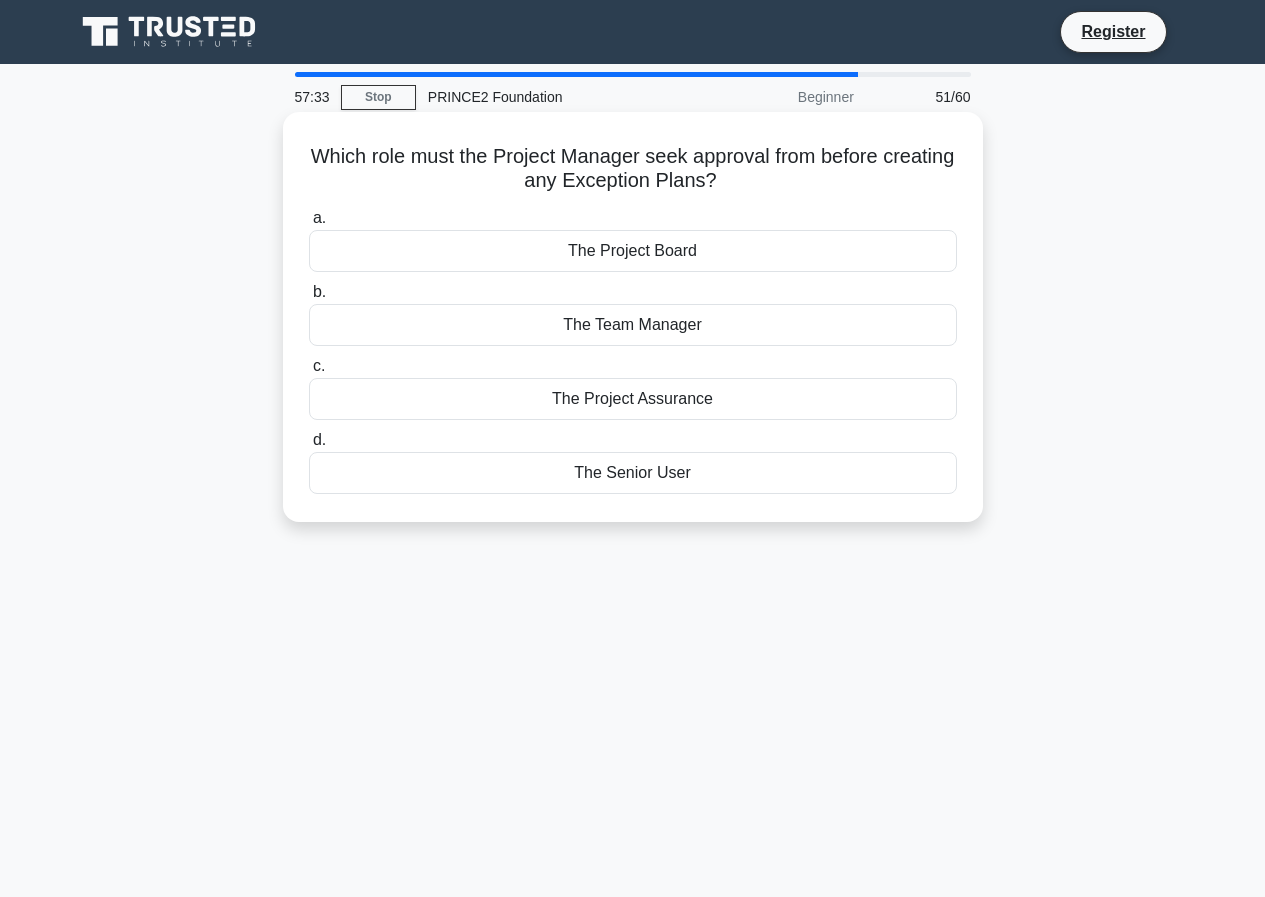 click on "The Project Board" at bounding box center [633, 251] 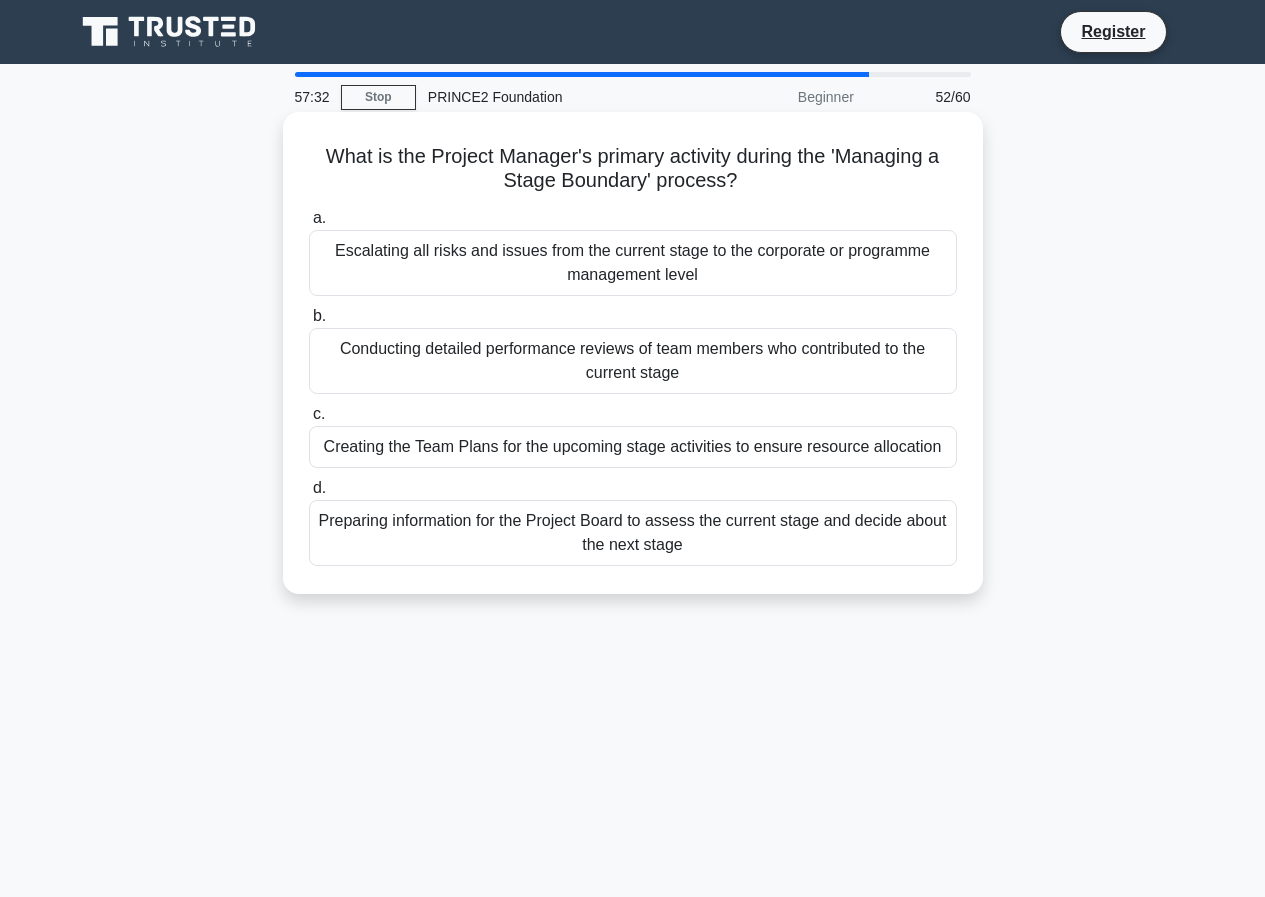 click on "Conducting detailed performance reviews of team members who contributed to the current stage" at bounding box center (633, 361) 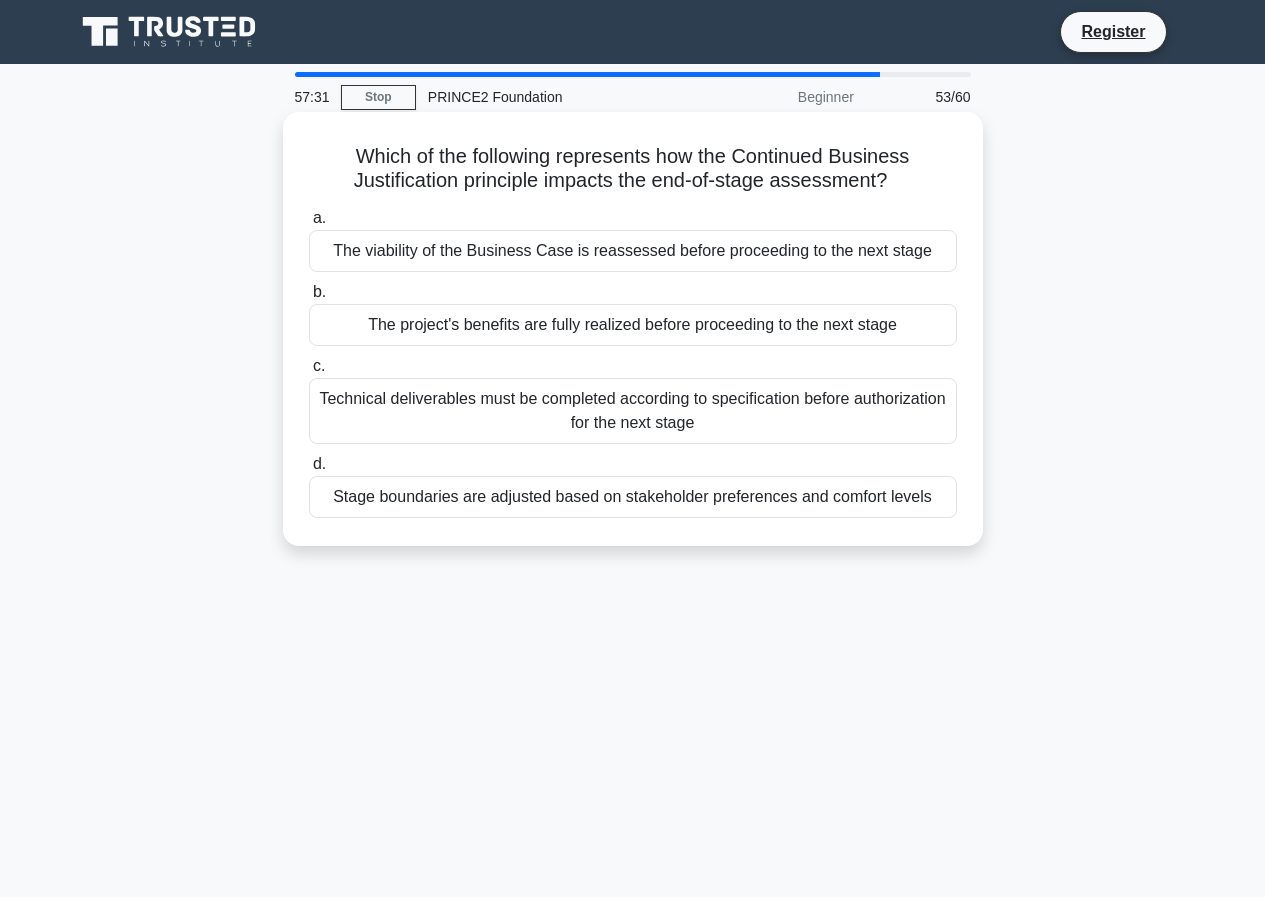 click on "Technical deliverables must be completed according to specification before authorization for the next stage" at bounding box center (633, 411) 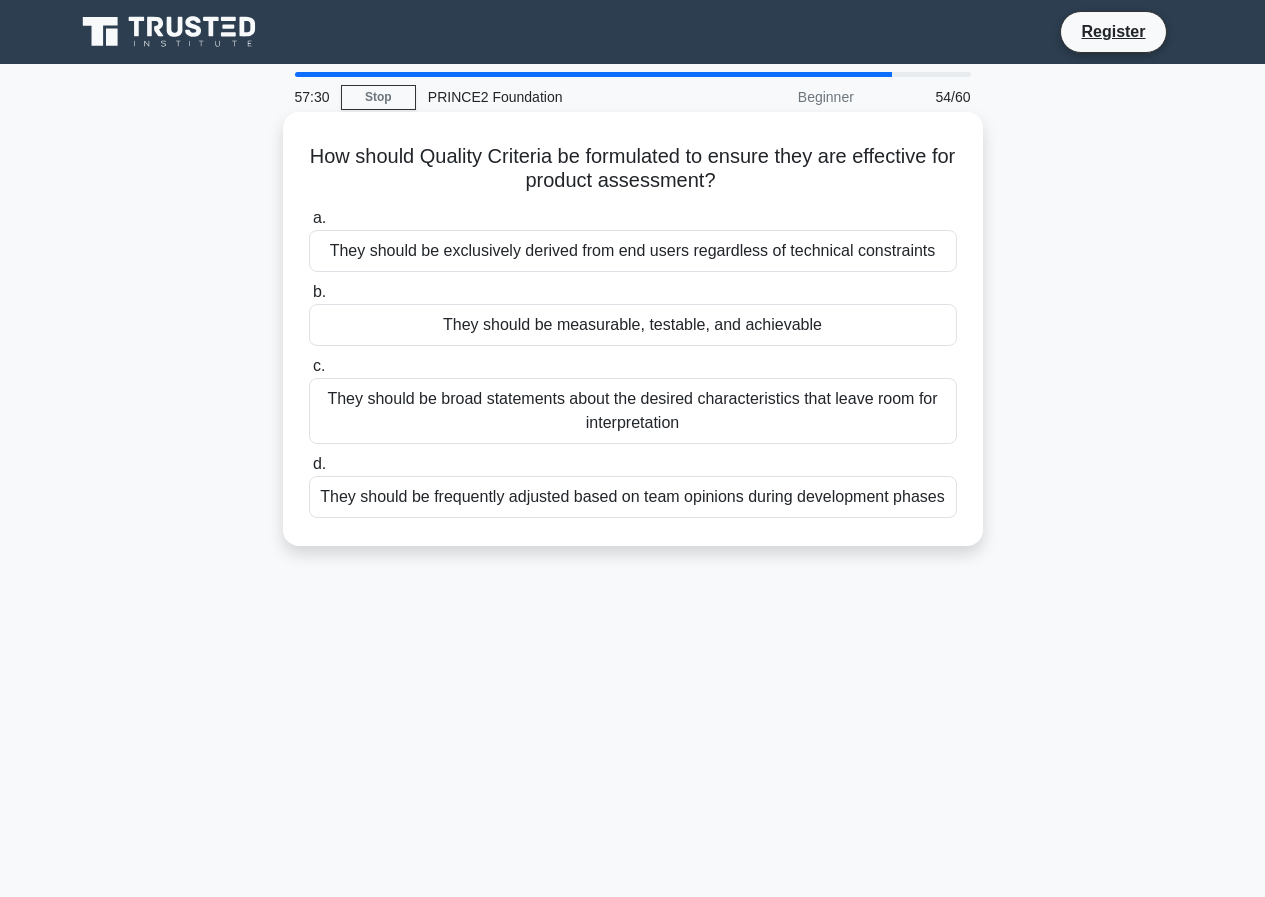 click on "They should be frequently adjusted based on team opinions during development phases" at bounding box center [633, 497] 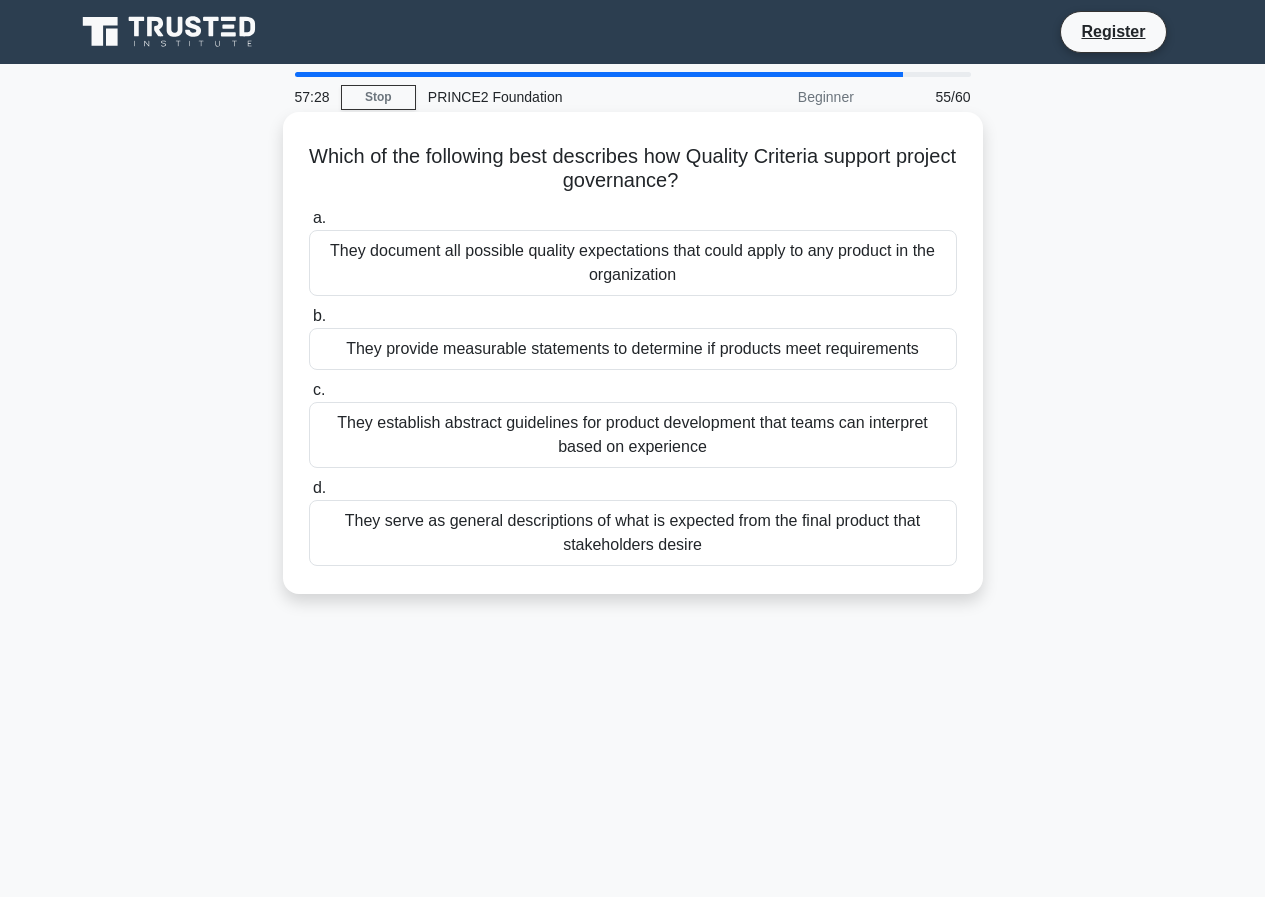 click on "They provide measurable statements to determine if products meet requirements" at bounding box center [633, 349] 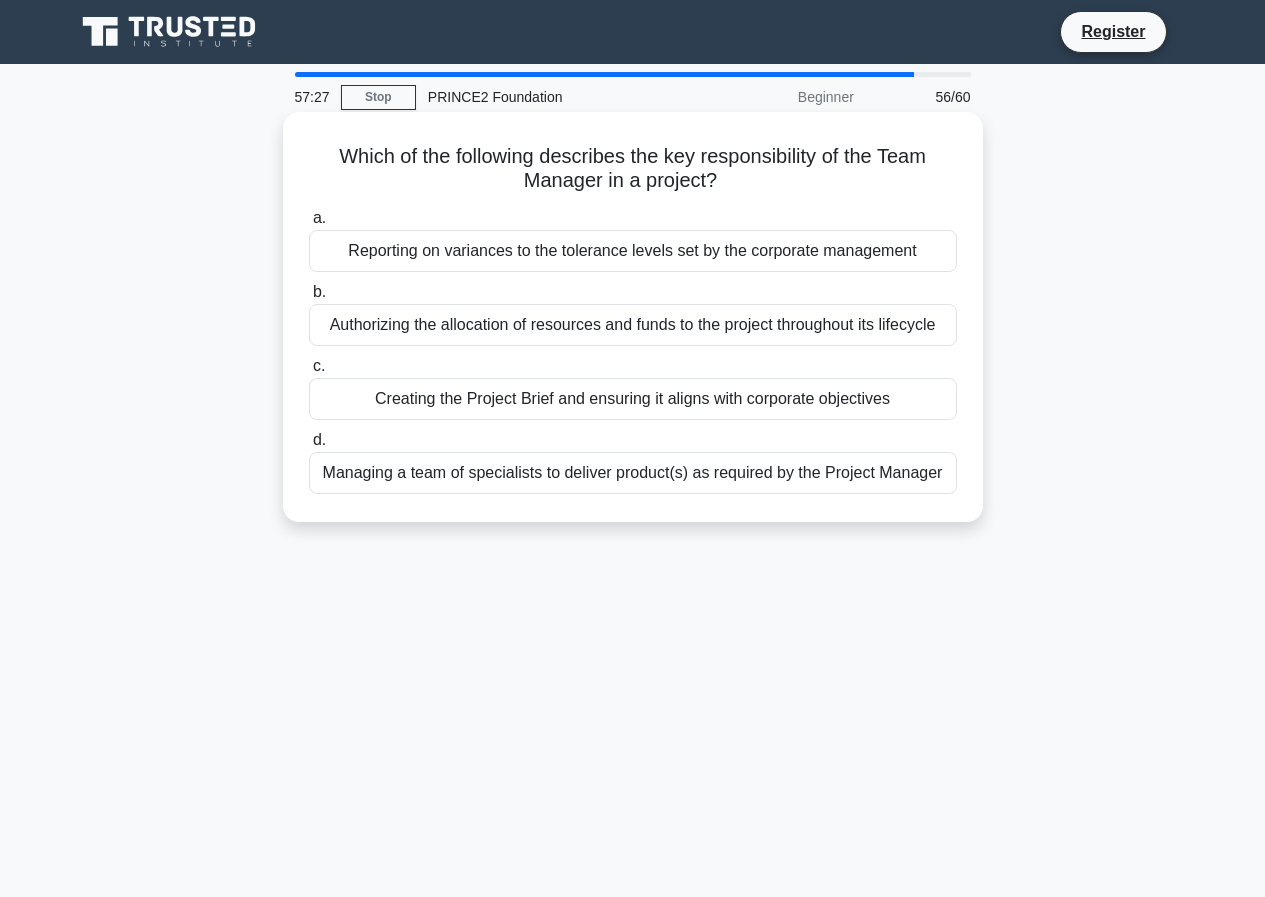 click on "Creating the Project Brief and ensuring it aligns with corporate objectives" at bounding box center [633, 399] 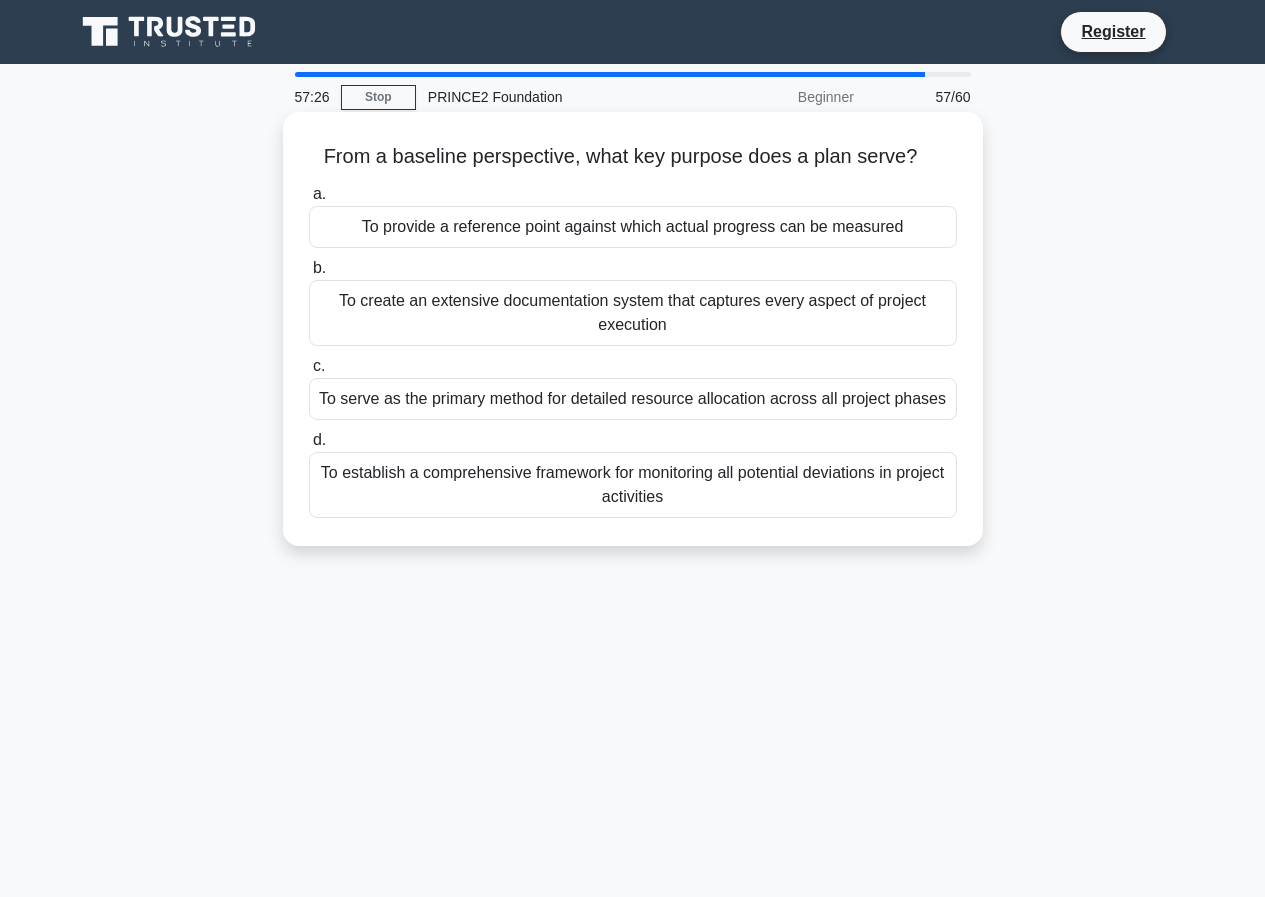 click on "To establish a comprehensive framework for monitoring all potential deviations in project activities" at bounding box center [633, 485] 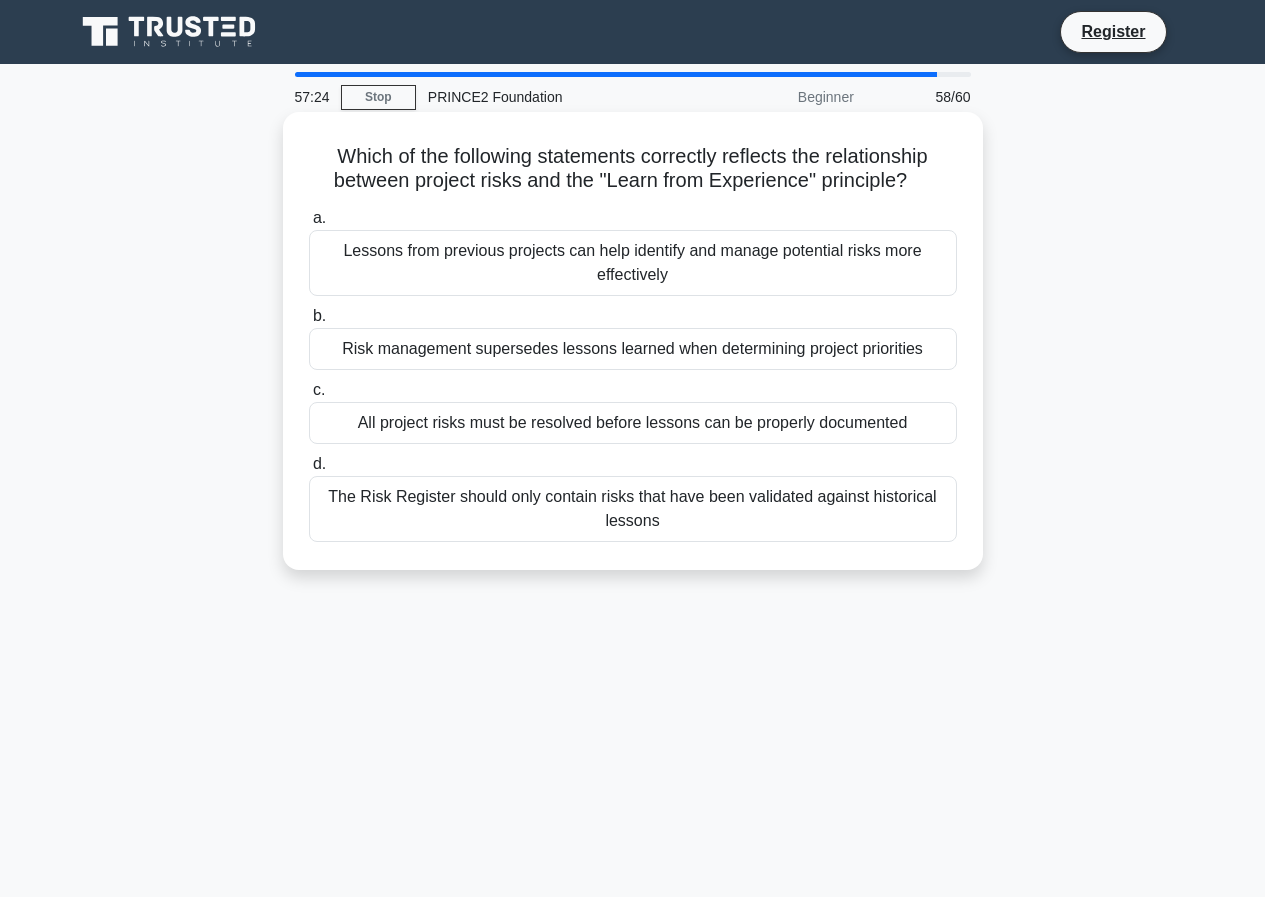 click on "Lessons from previous projects can help identify and manage potential risks more effectively" at bounding box center (633, 263) 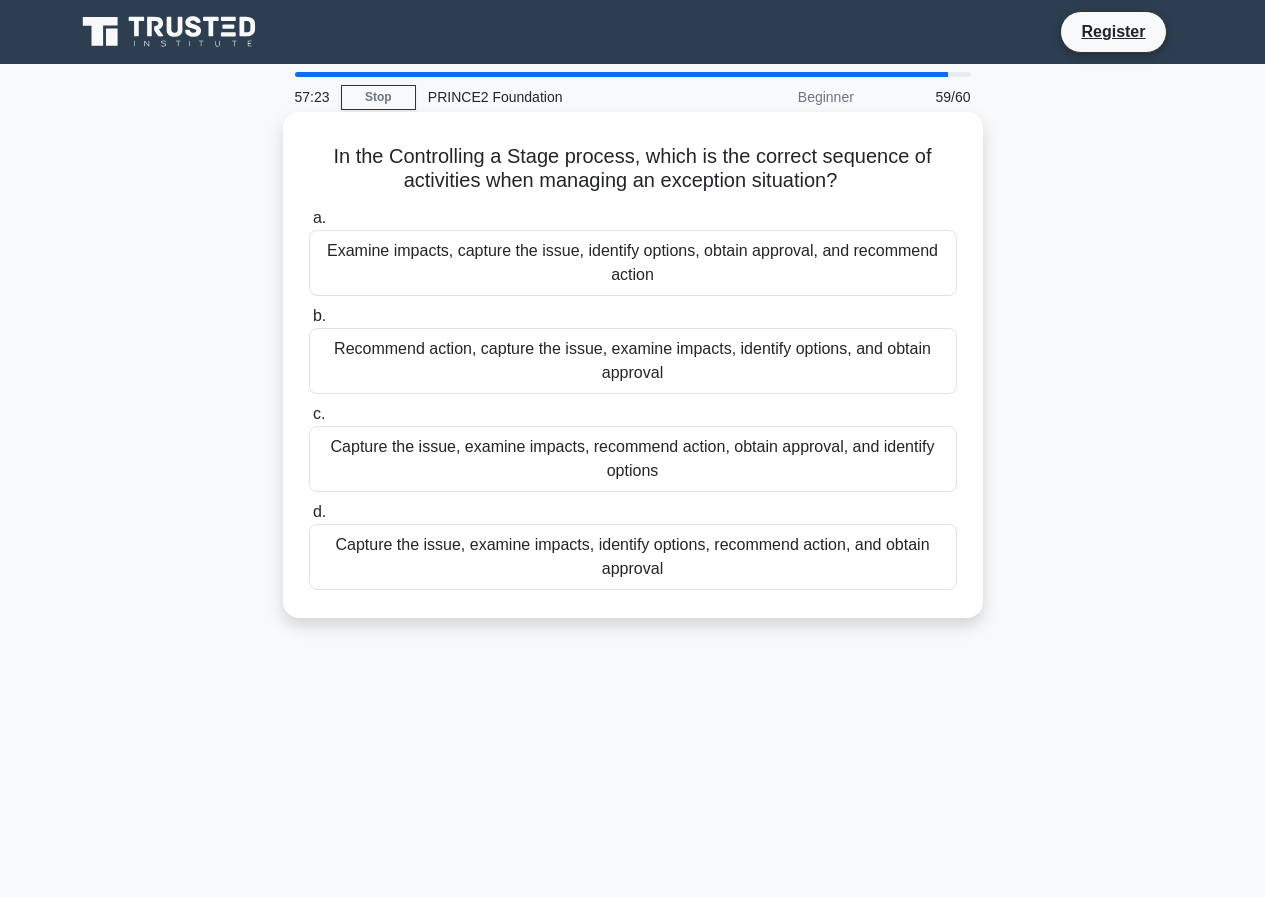 click on "Capture the issue, examine impacts, recommend action, obtain approval, and identify options" at bounding box center [633, 459] 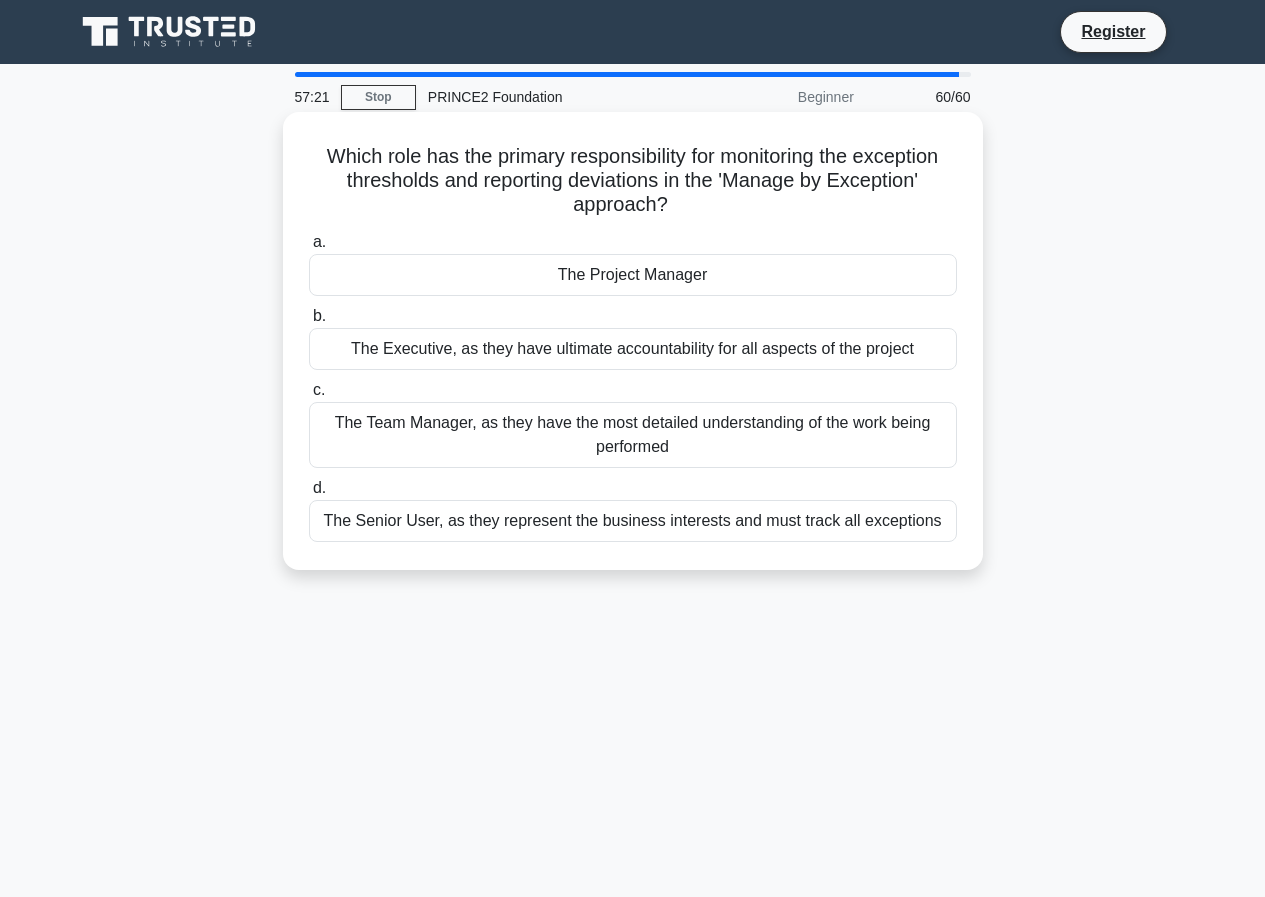 click on "The Team Manager, as they have the most detailed understanding of the work being performed" at bounding box center [633, 435] 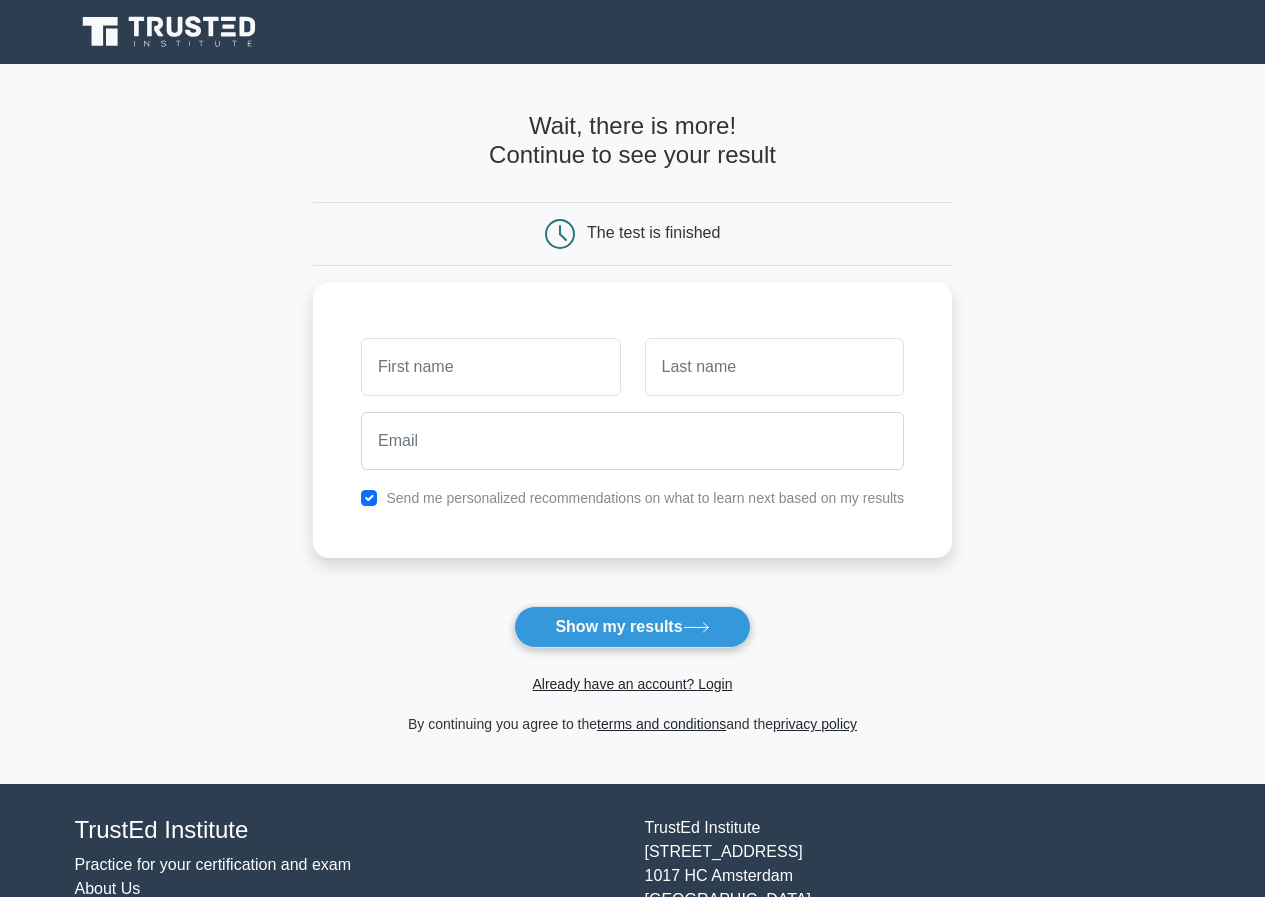 scroll, scrollTop: 0, scrollLeft: 0, axis: both 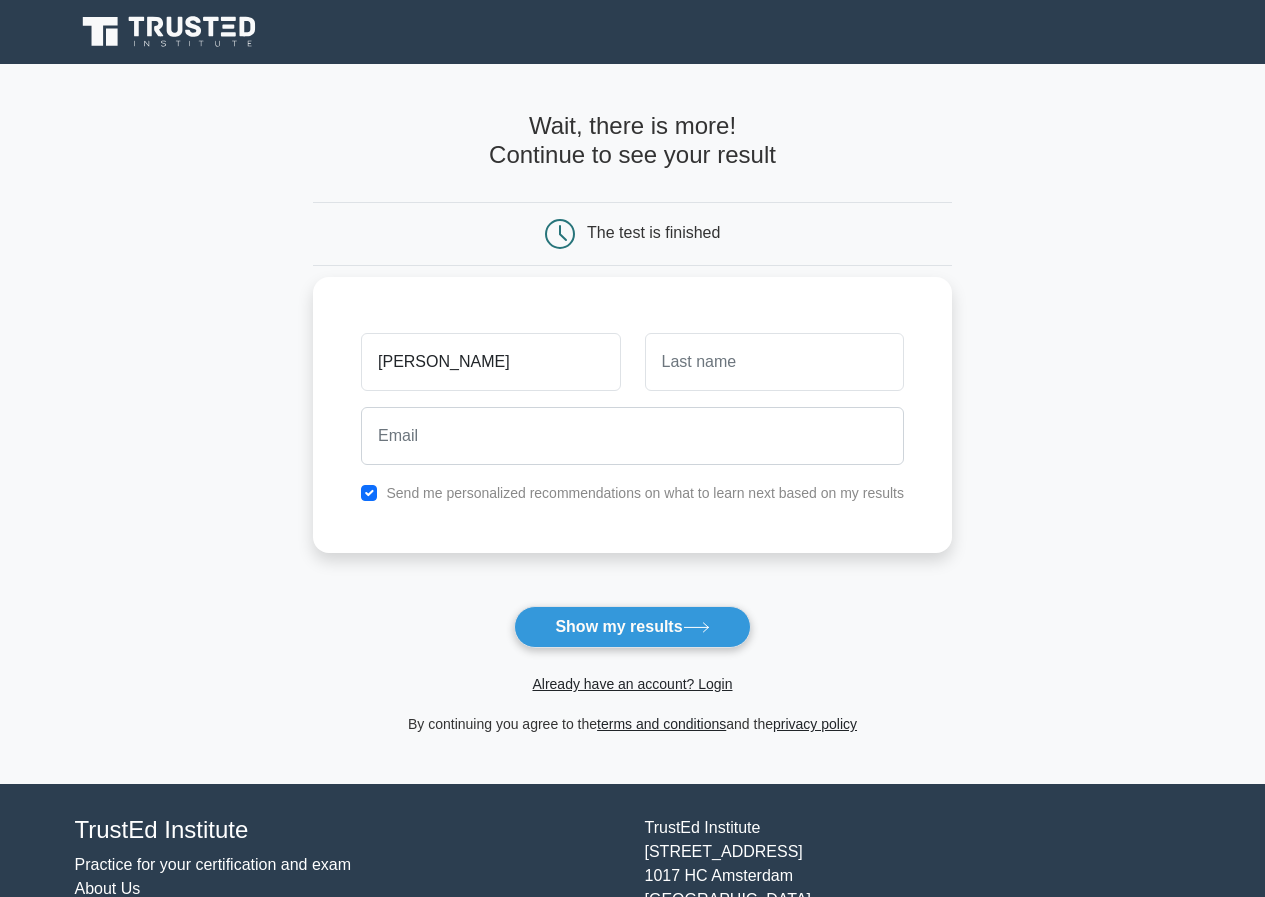 type on "victor" 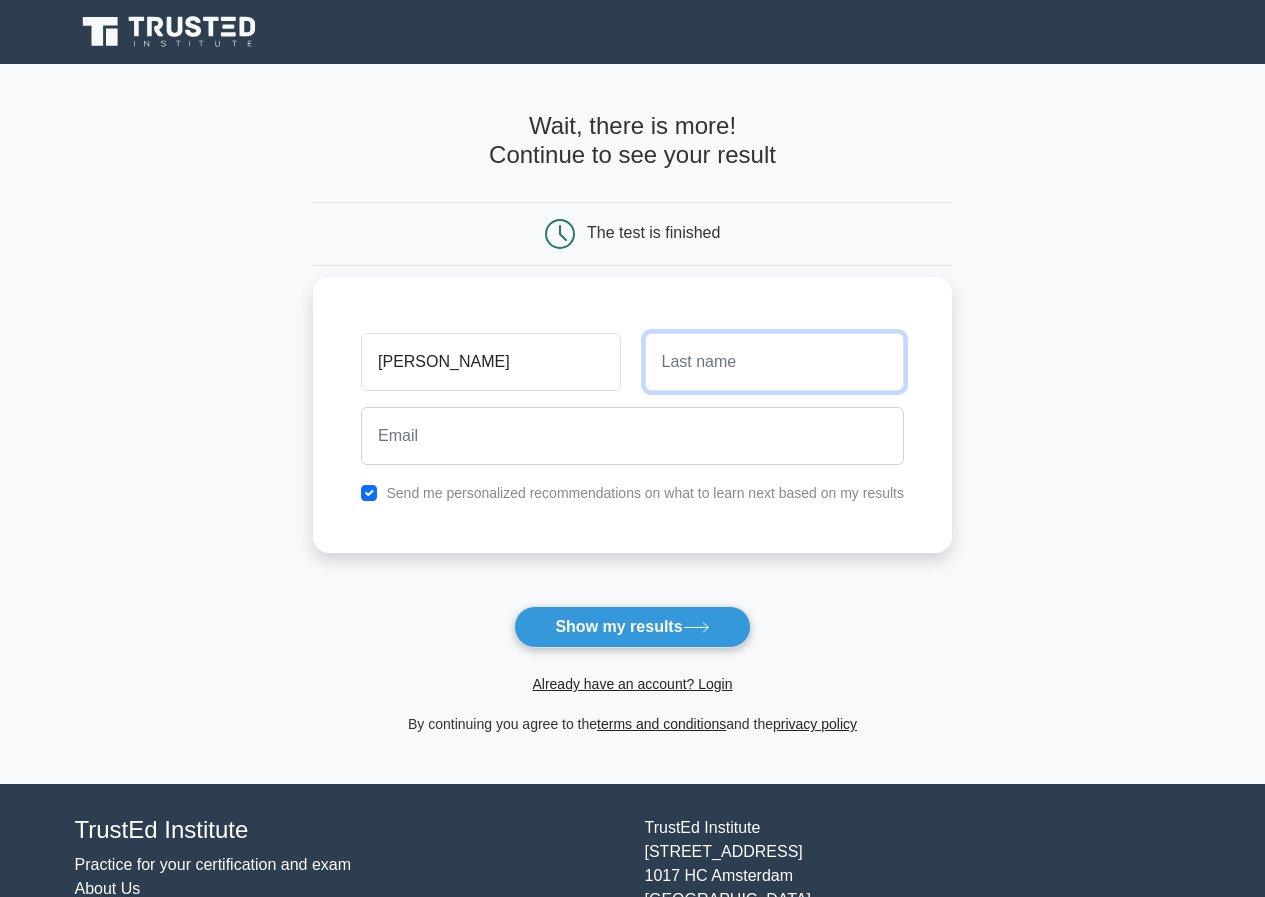 click at bounding box center (774, 362) 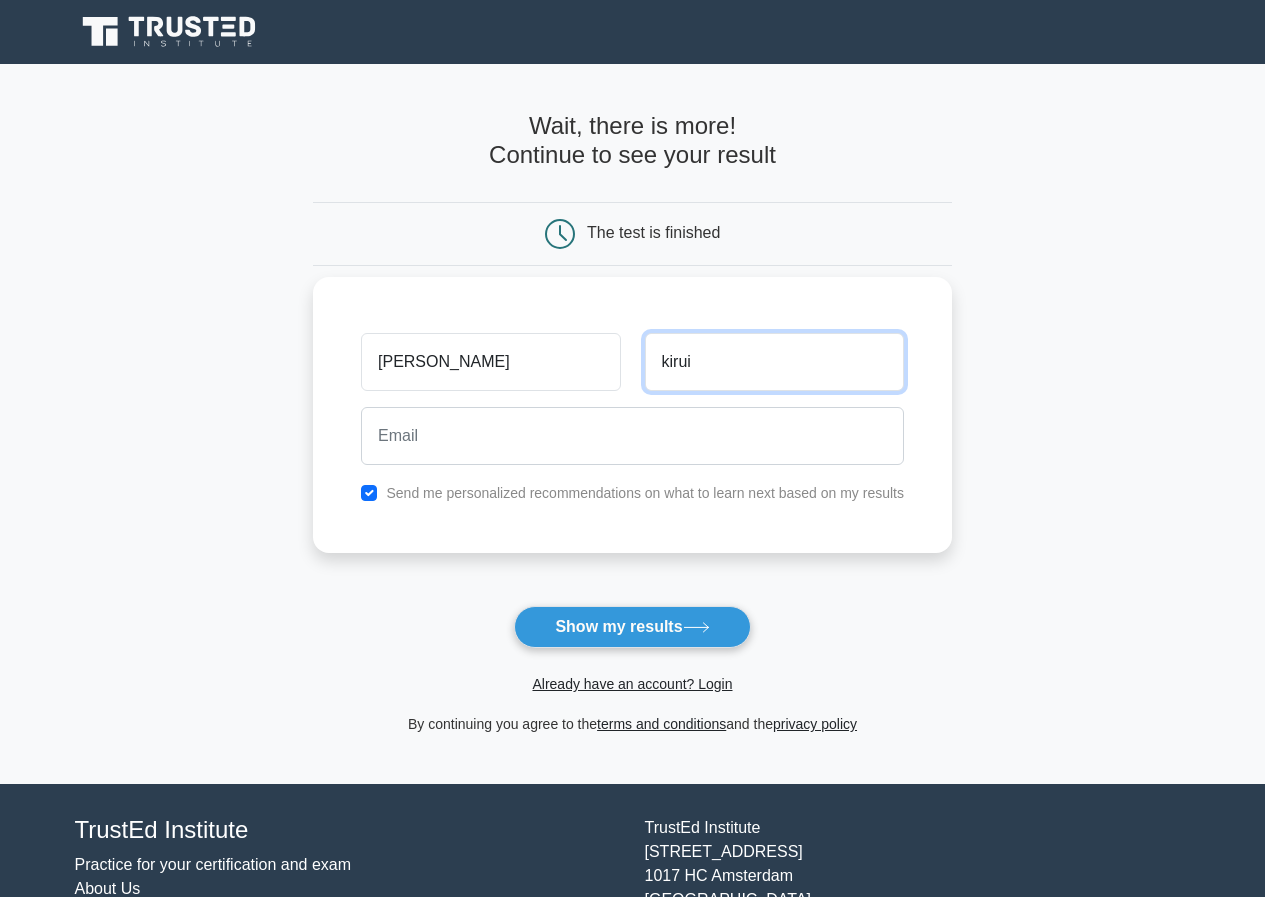 type on "kirui" 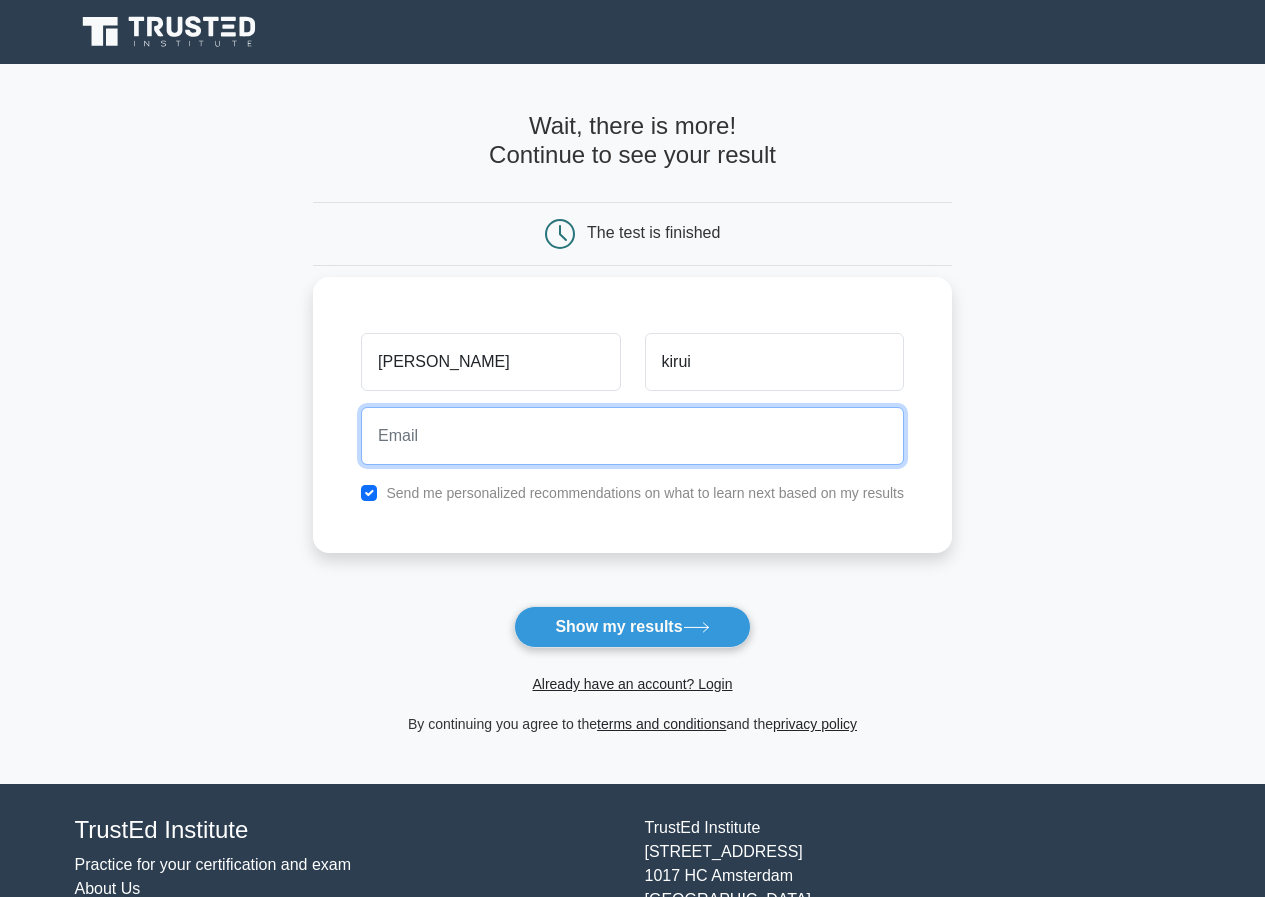 click at bounding box center (632, 436) 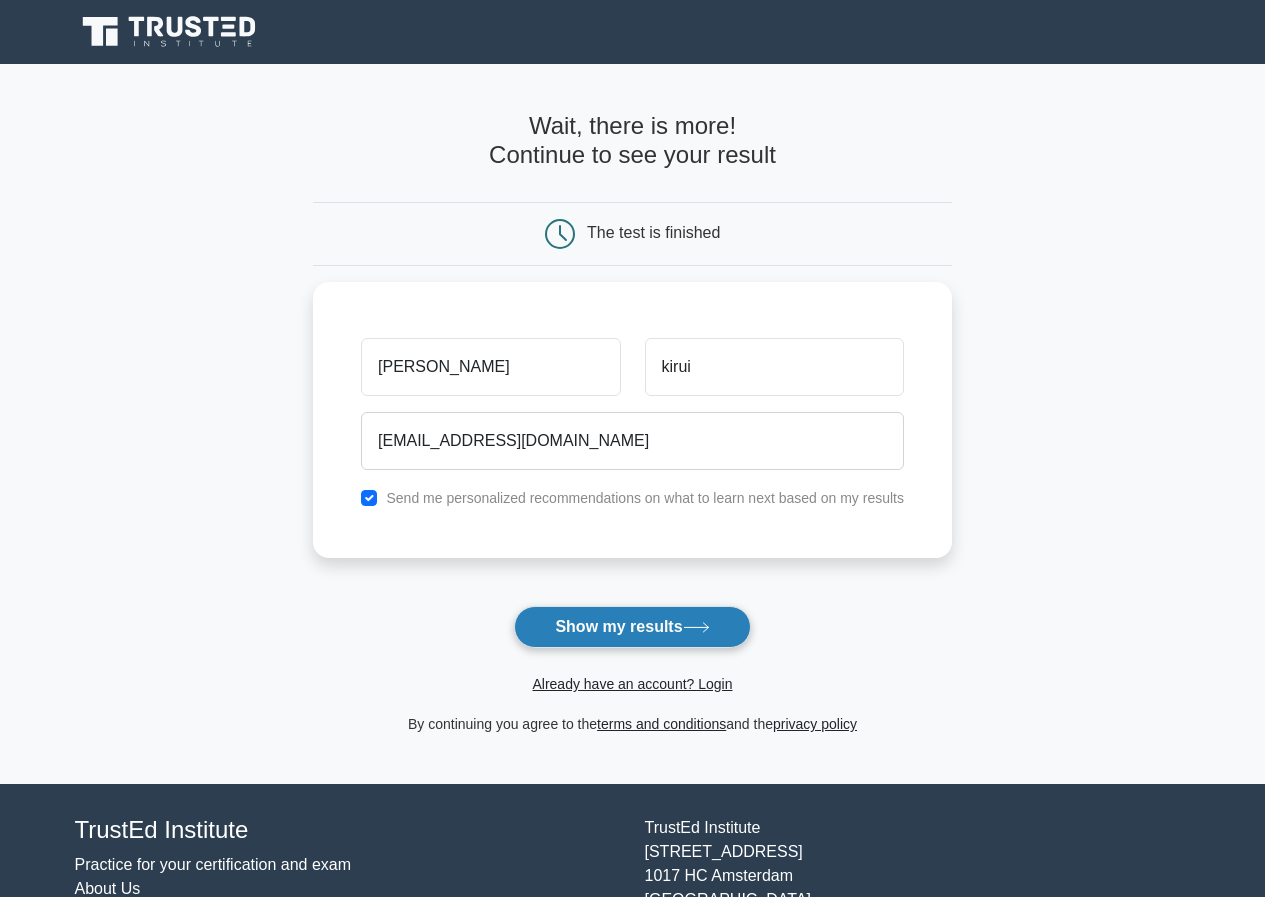 click on "Show my results" at bounding box center [632, 627] 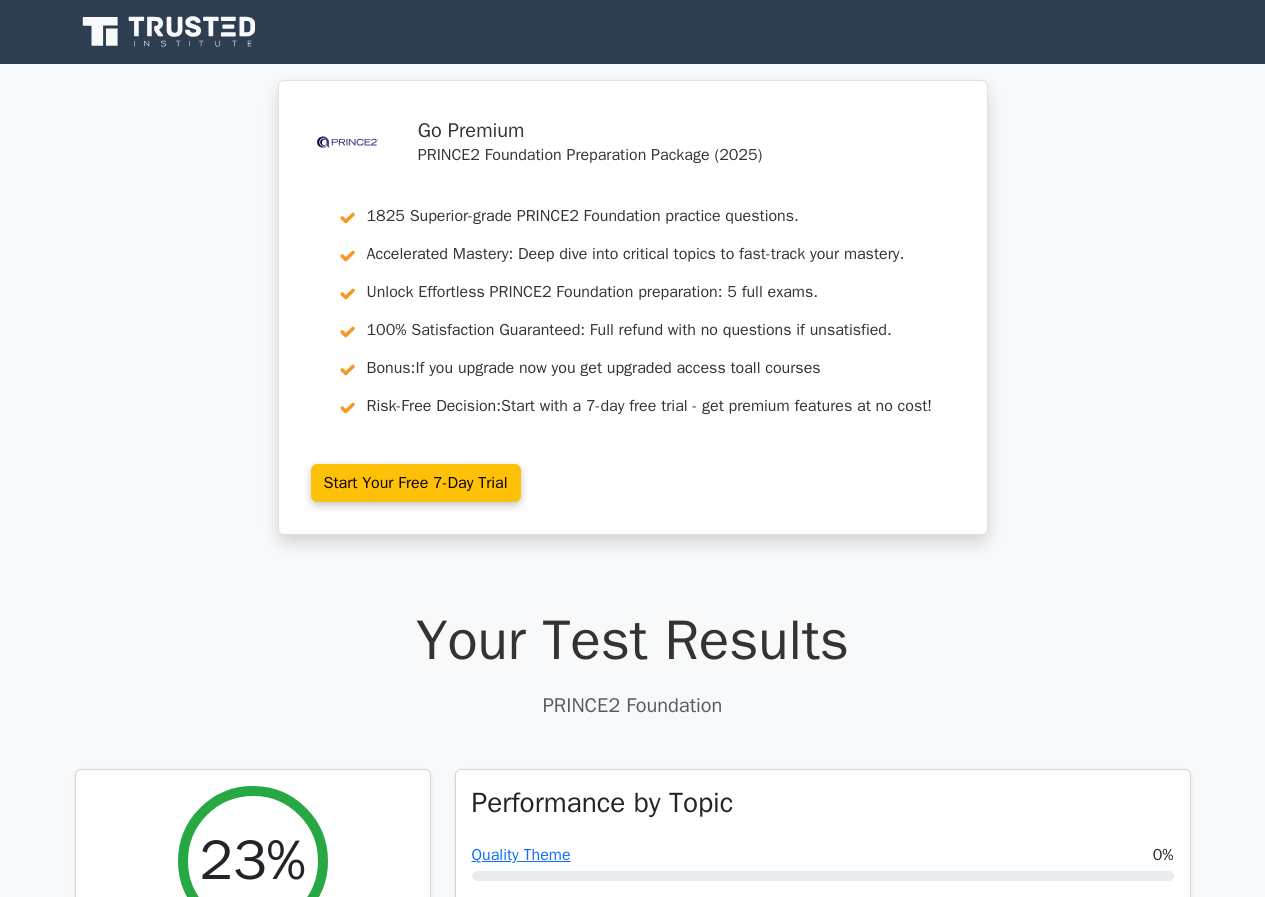 scroll, scrollTop: 0, scrollLeft: 0, axis: both 